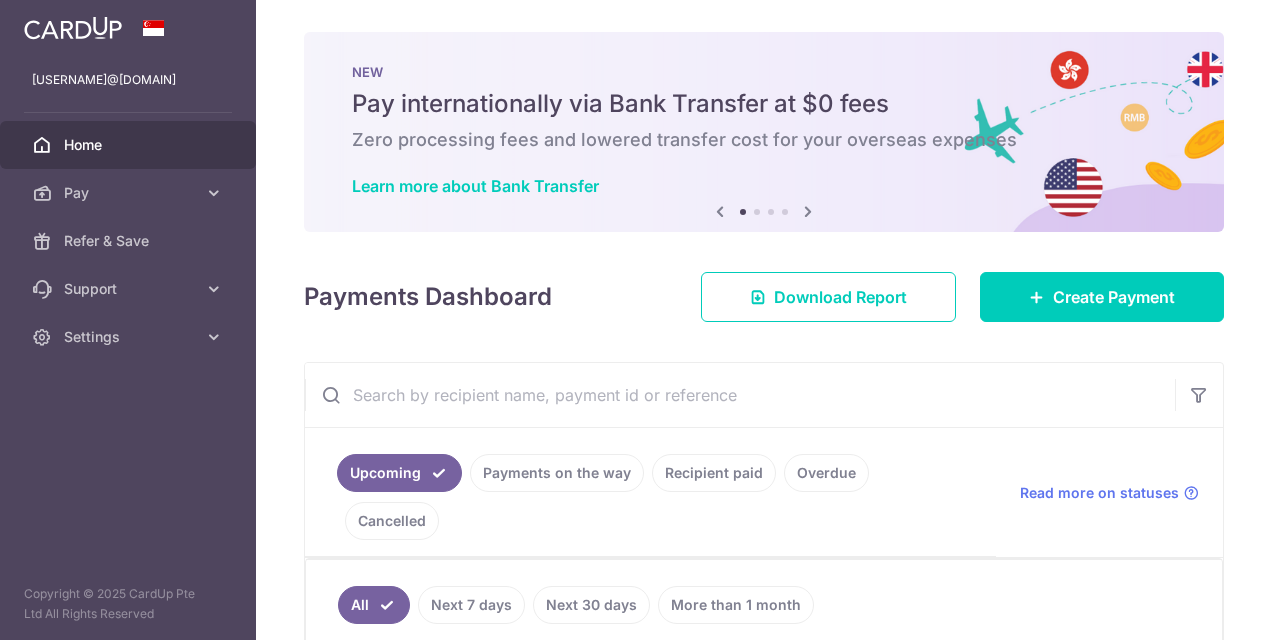 scroll, scrollTop: 0, scrollLeft: 0, axis: both 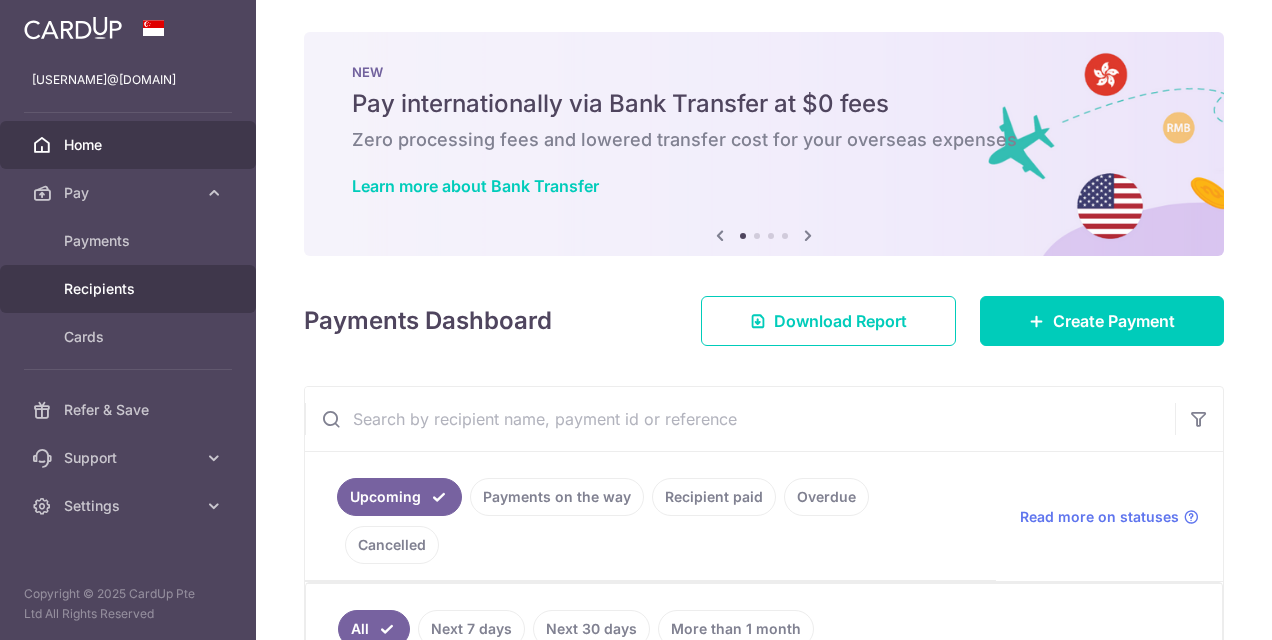click on "Recipients" at bounding box center (130, 289) 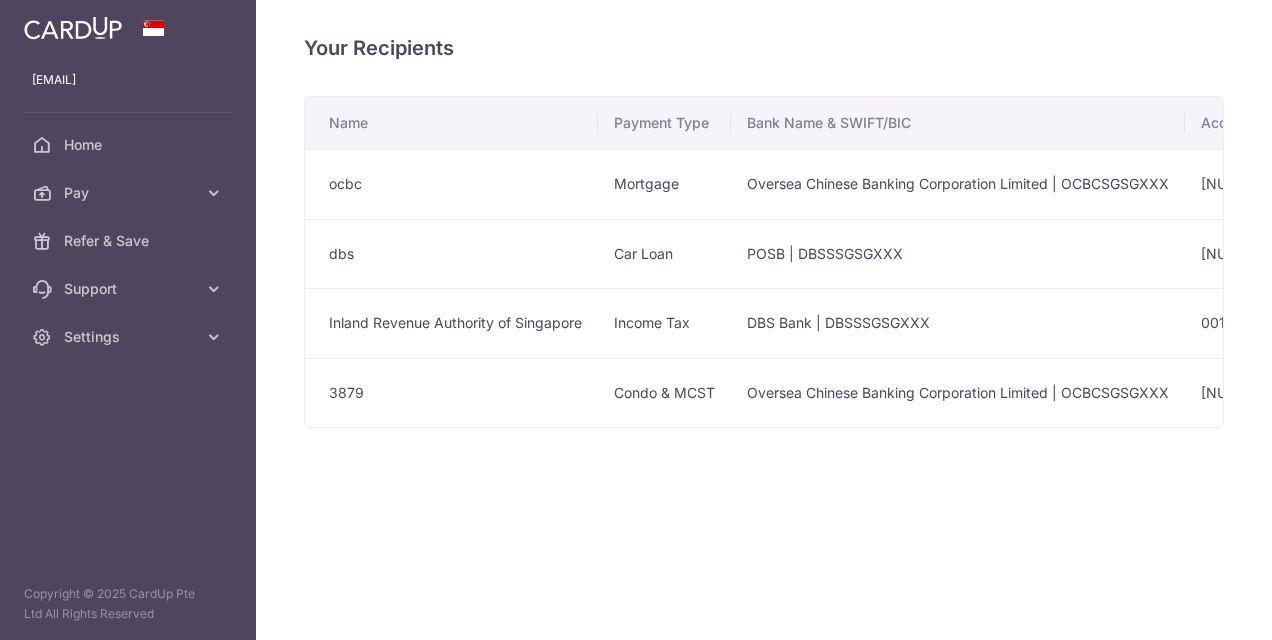 scroll, scrollTop: 0, scrollLeft: 0, axis: both 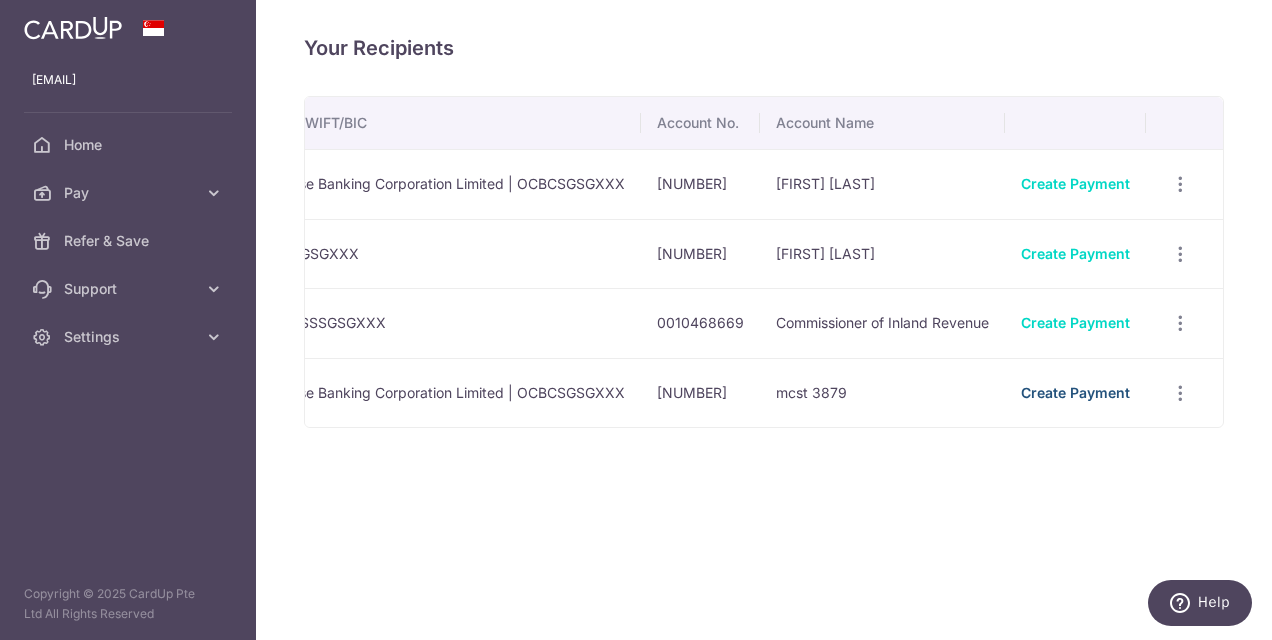 click on "Create Payment" at bounding box center [1075, 392] 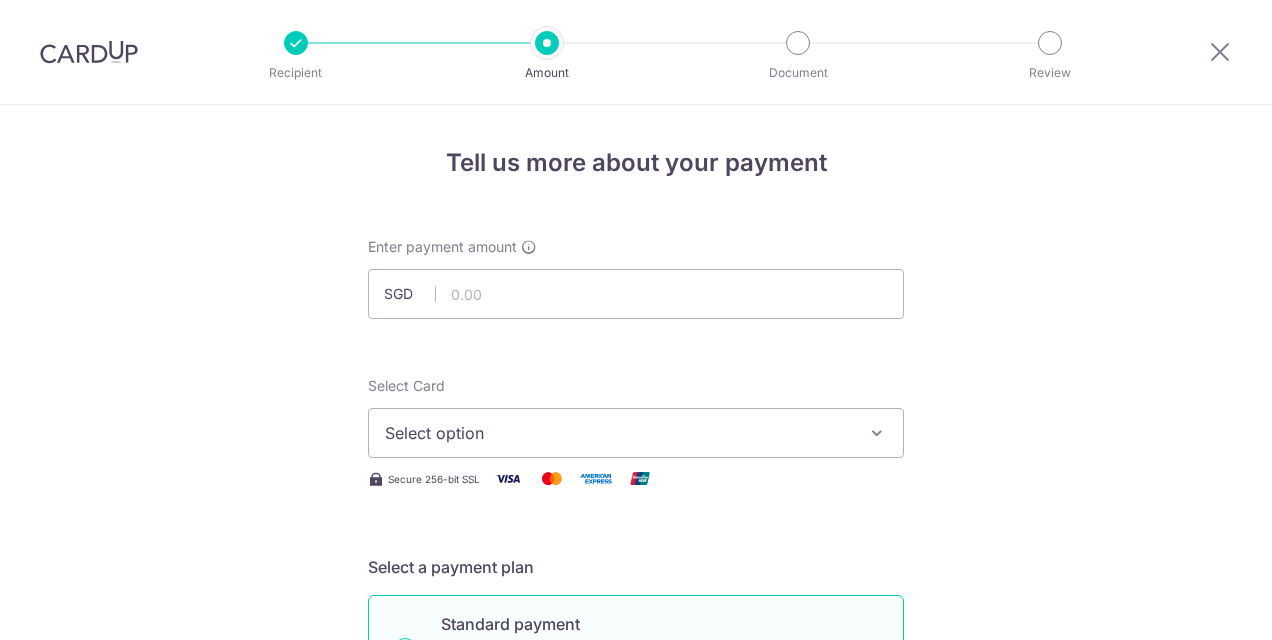 scroll, scrollTop: 0, scrollLeft: 0, axis: both 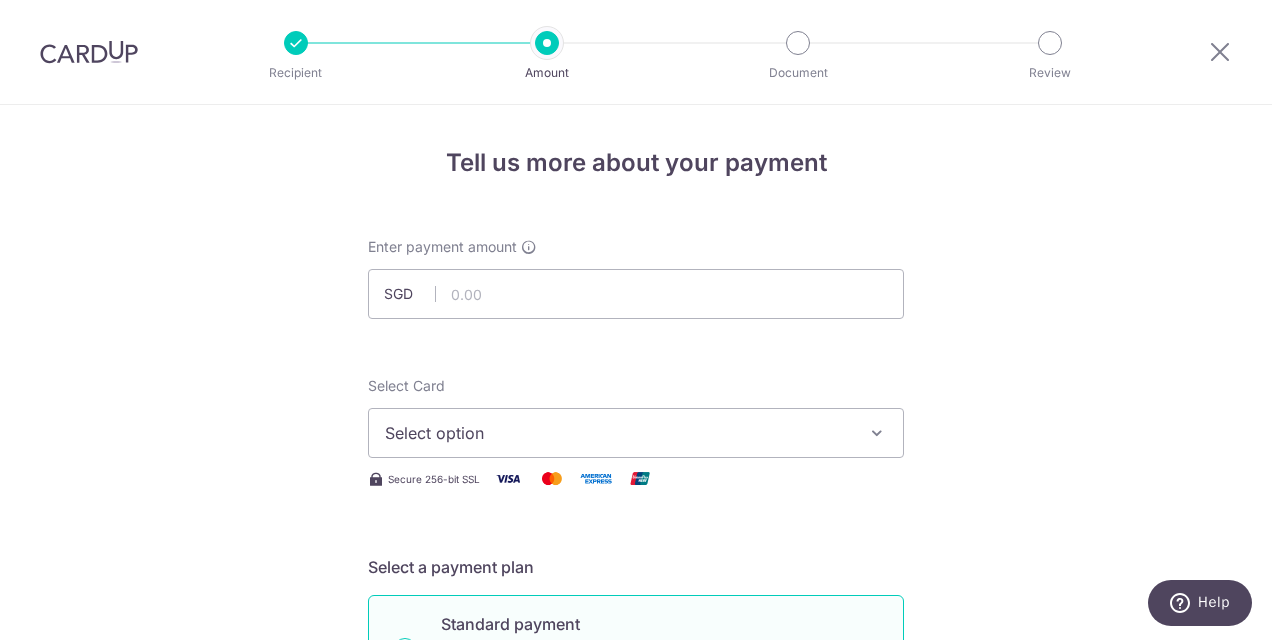 click on "Select option" at bounding box center [618, 433] 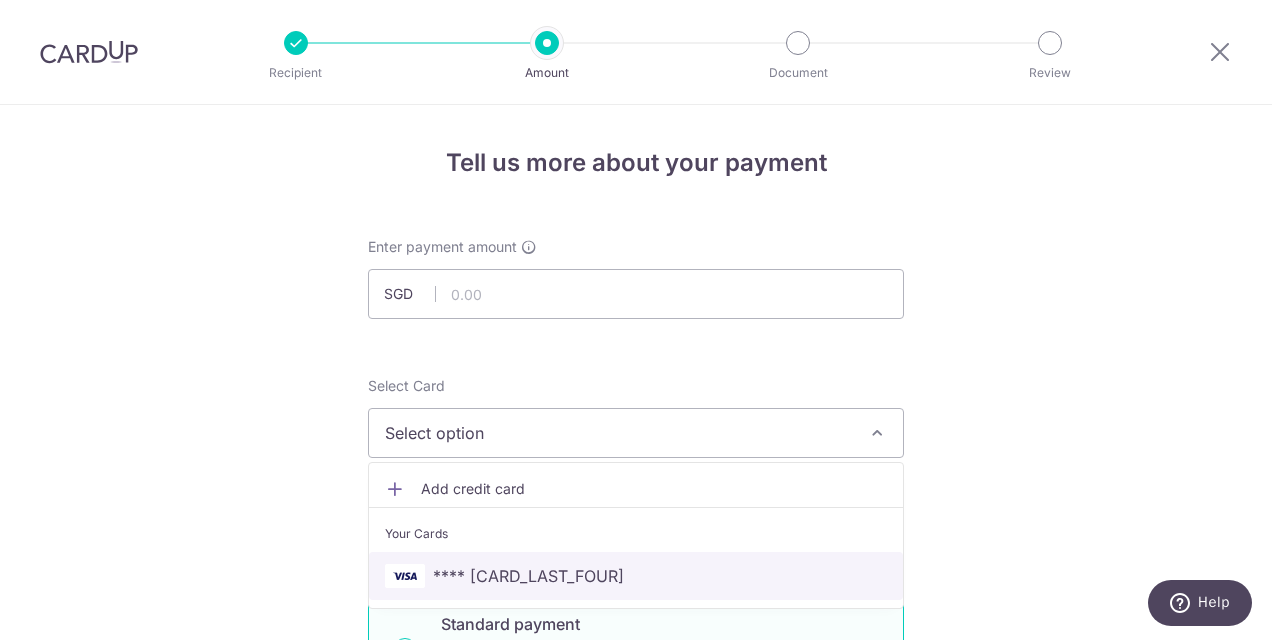 click on "**** 5290" at bounding box center [636, 576] 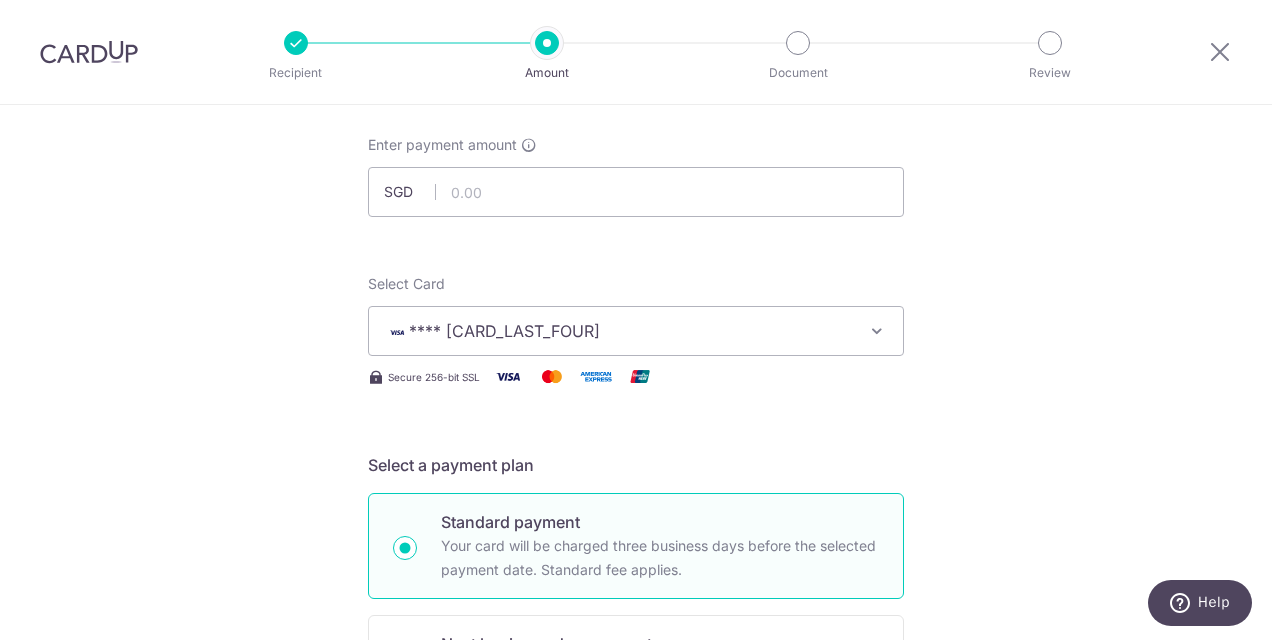 scroll, scrollTop: 100, scrollLeft: 0, axis: vertical 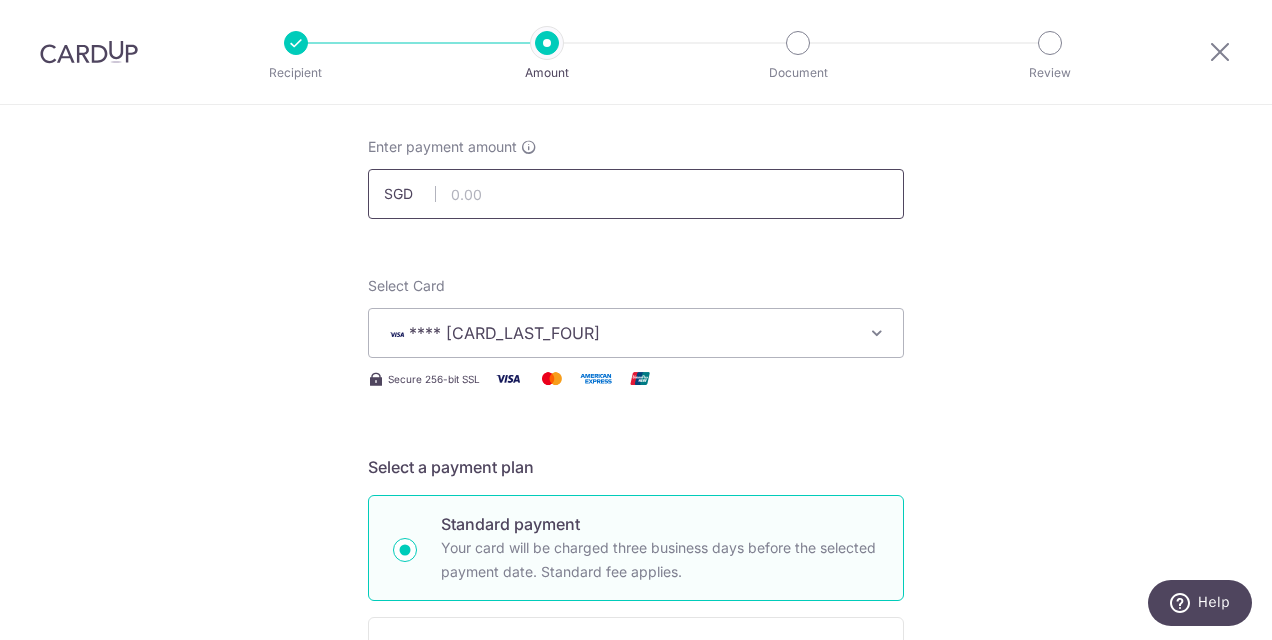 click at bounding box center (636, 194) 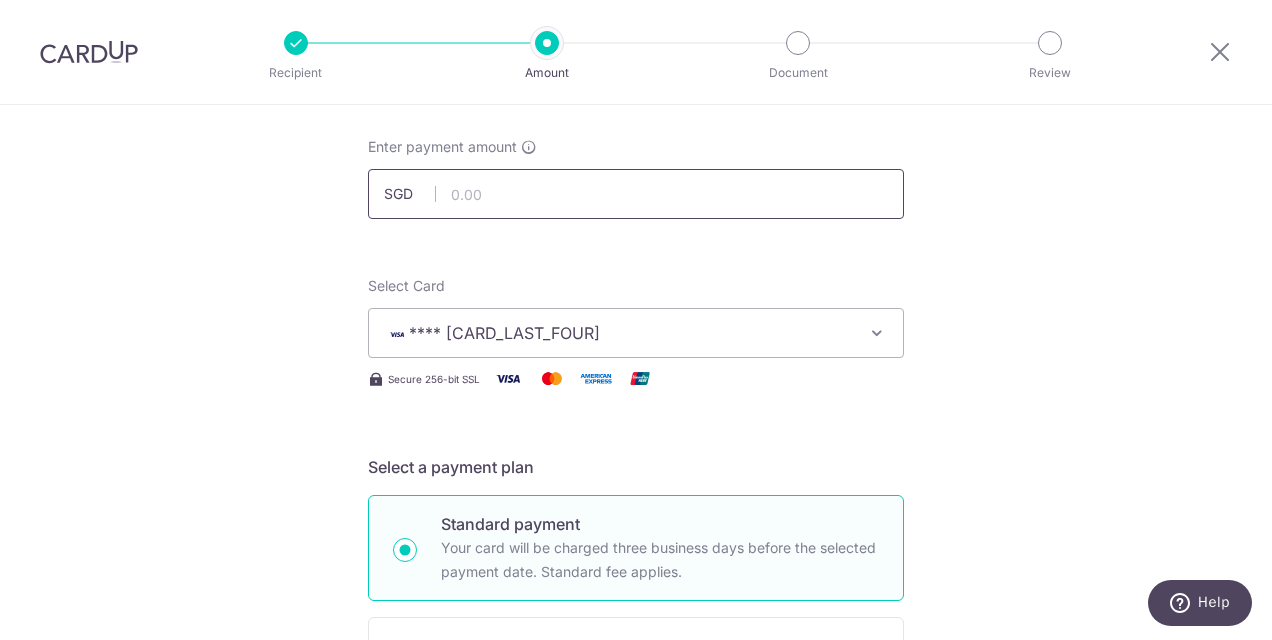 click at bounding box center [636, 194] 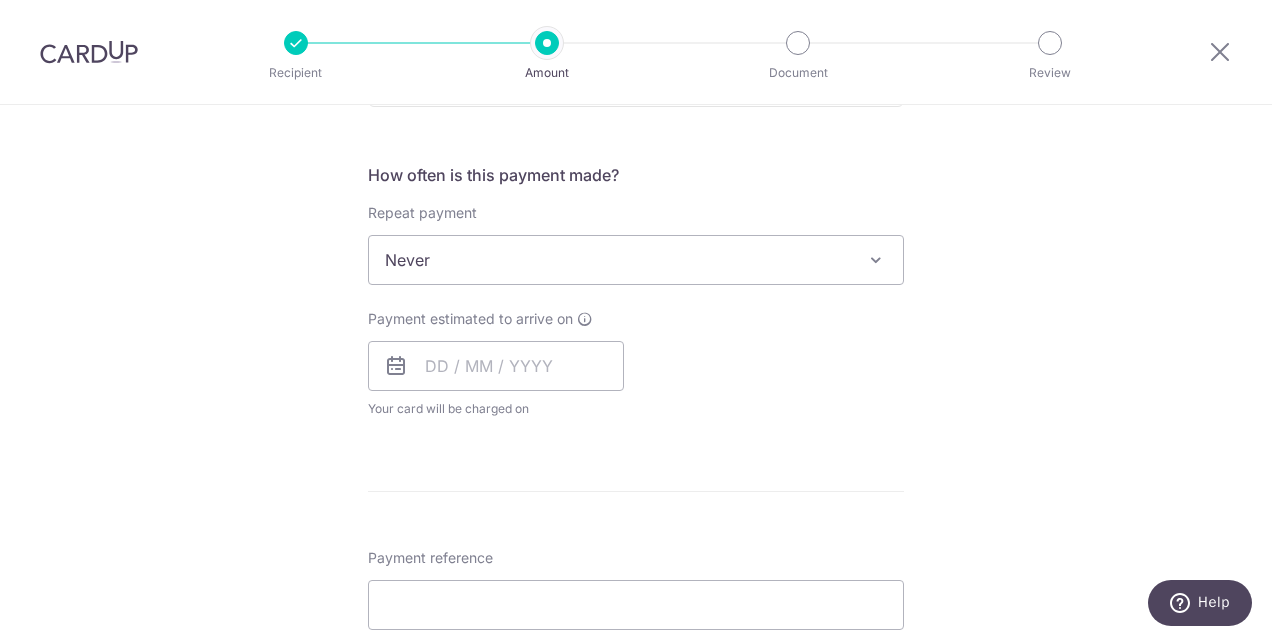 scroll, scrollTop: 800, scrollLeft: 0, axis: vertical 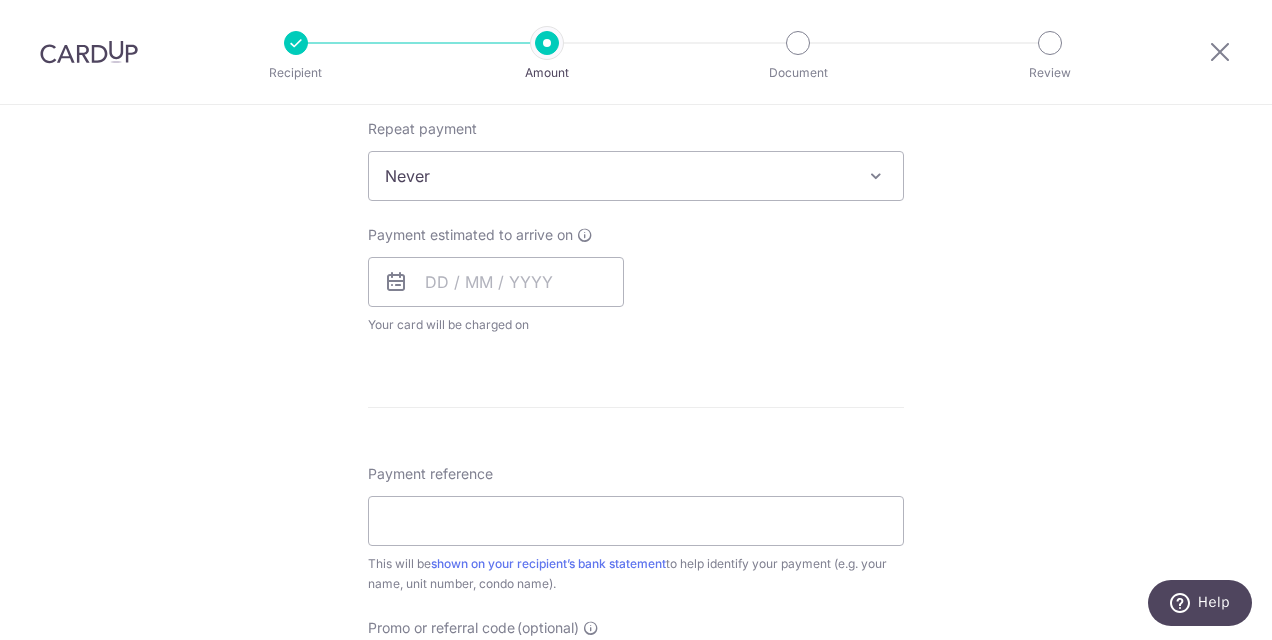 click on "Never" at bounding box center [636, 176] 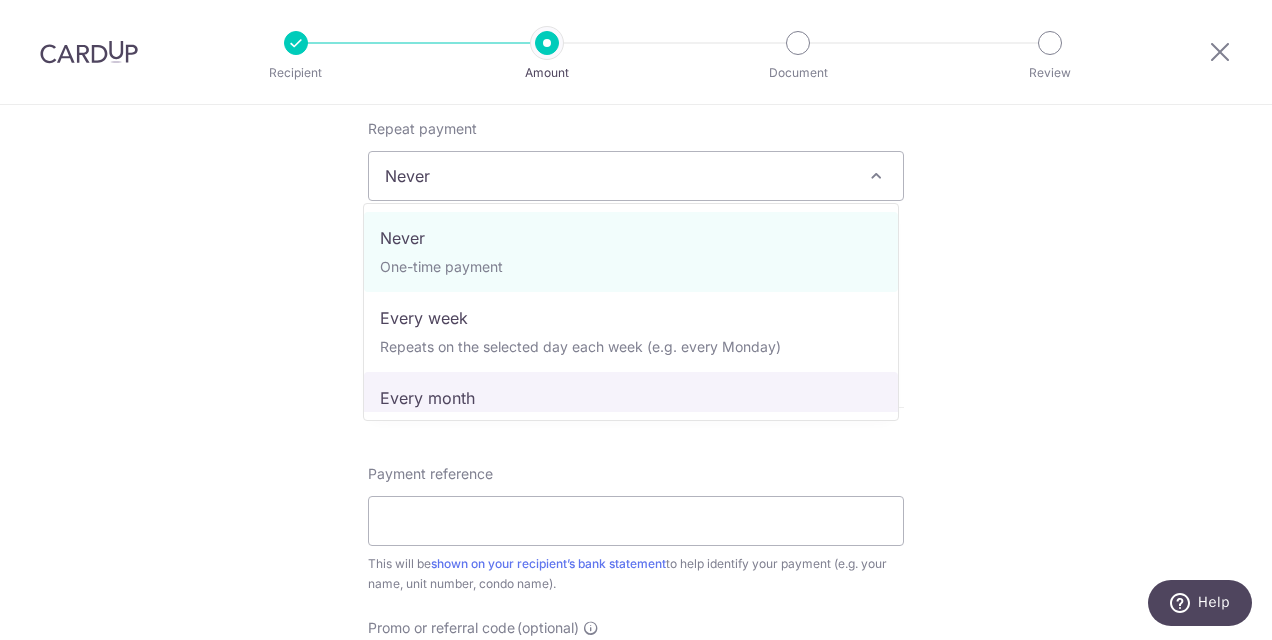 scroll, scrollTop: 200, scrollLeft: 0, axis: vertical 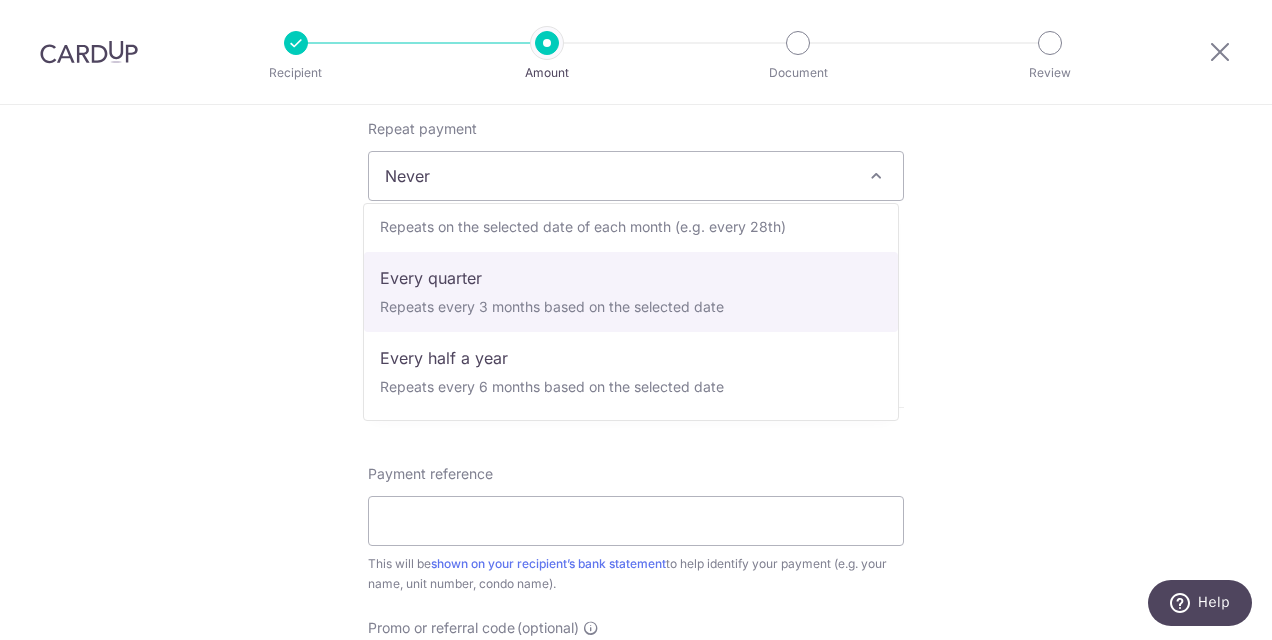 select on "4" 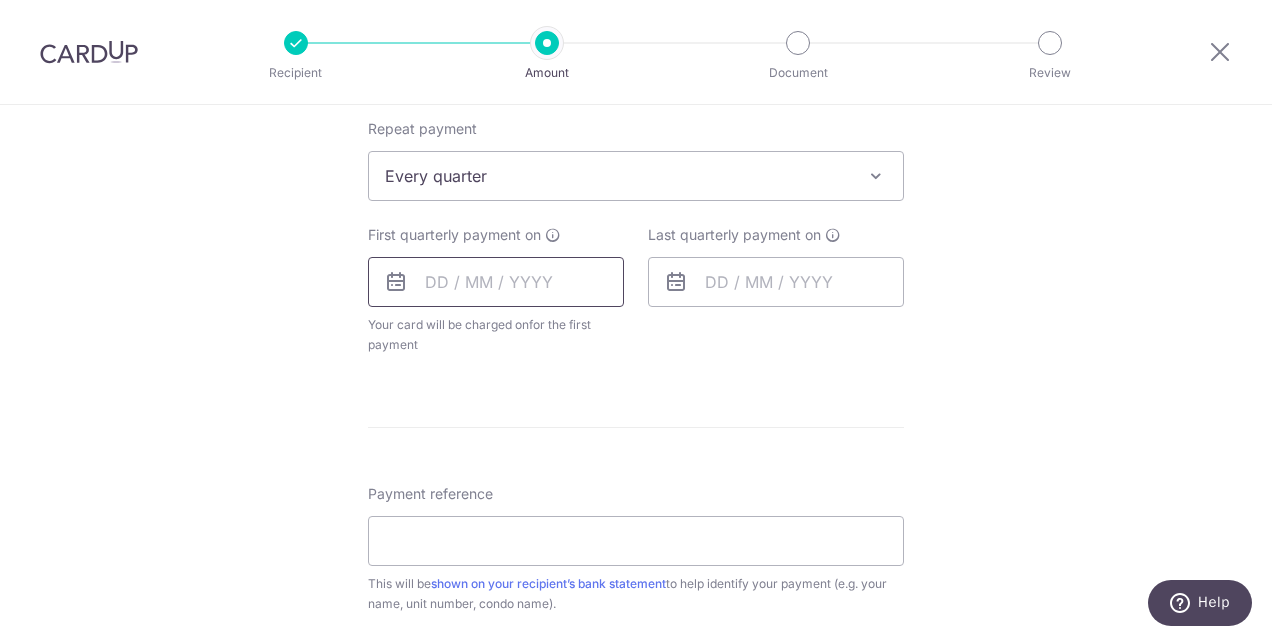 click at bounding box center (496, 282) 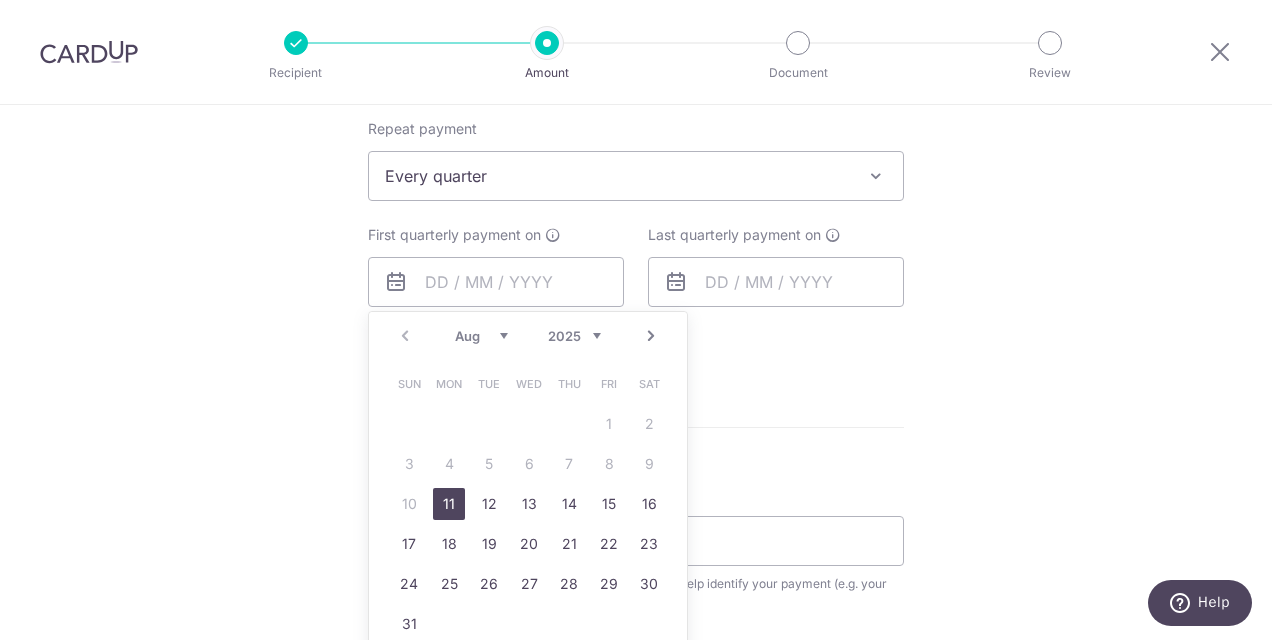 click on "11" at bounding box center [449, 504] 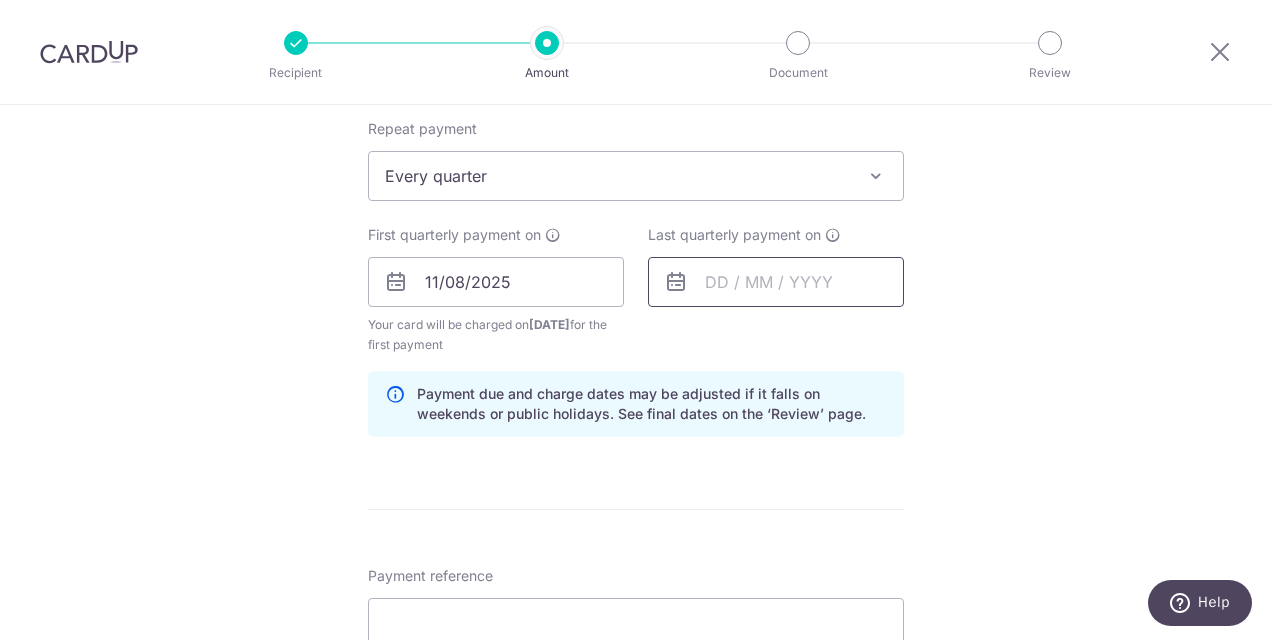 click at bounding box center (776, 282) 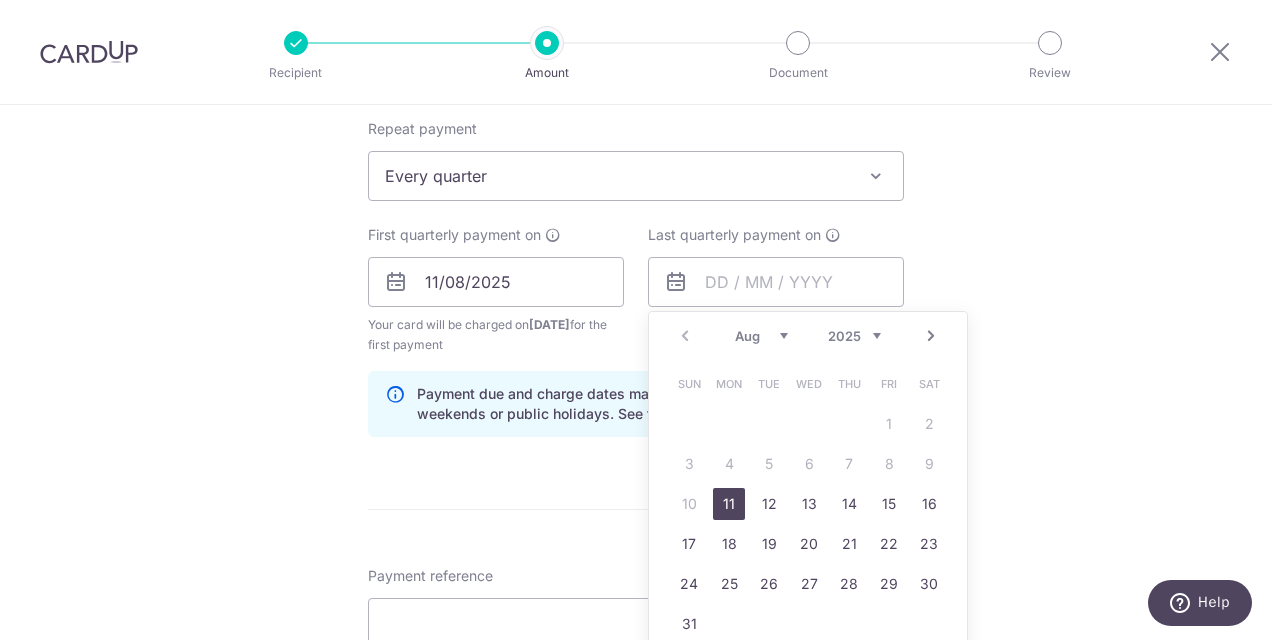 click on "2025 2026 2027 2028 2029 2030 2031 2032 2033 2034 2035" at bounding box center [854, 336] 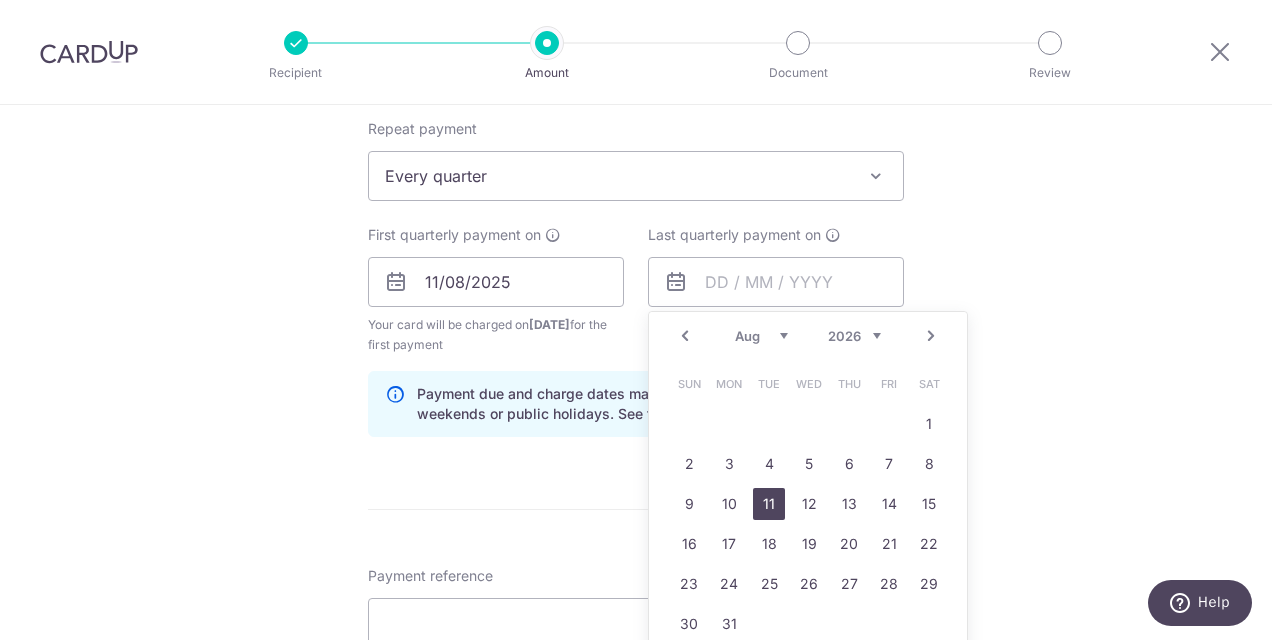 click on "11" at bounding box center [769, 504] 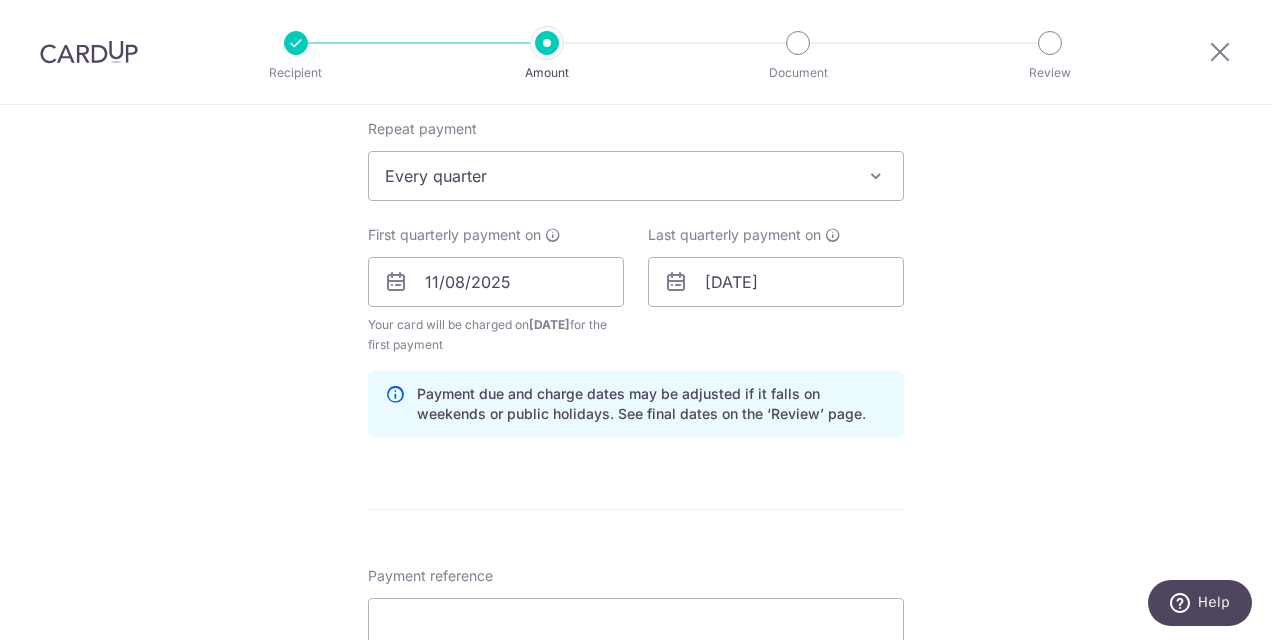 click on "Enter payment amount
SGD
1,004.82
1004.82
Select Card
**** 5290
Add credit card
Your Cards
**** 5290
Secure 256-bit SSL
Text
New card details
Card
Secure 256-bit SSL" at bounding box center (636, 279) 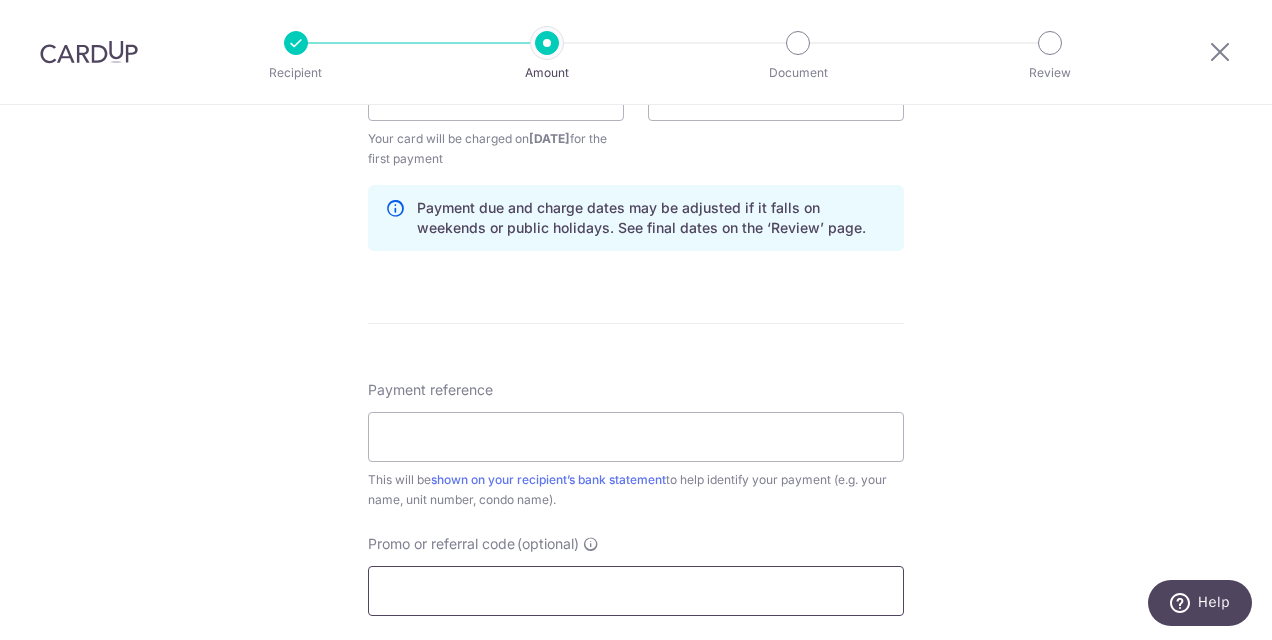scroll, scrollTop: 1100, scrollLeft: 0, axis: vertical 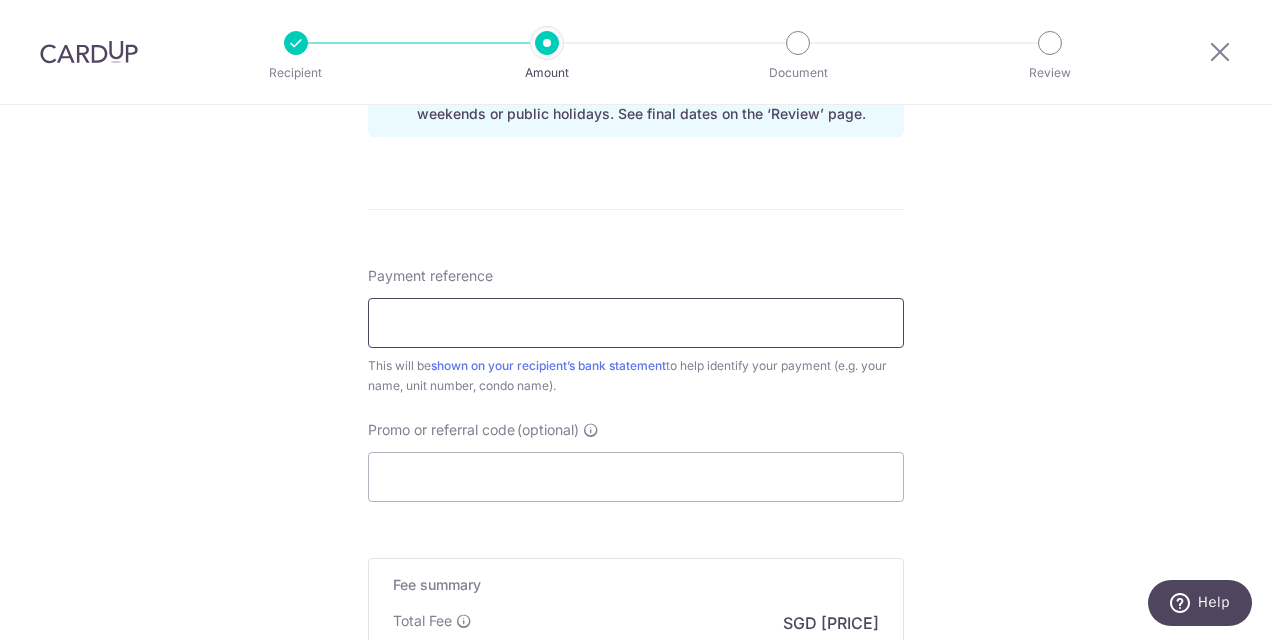 click on "Payment reference" at bounding box center (636, 323) 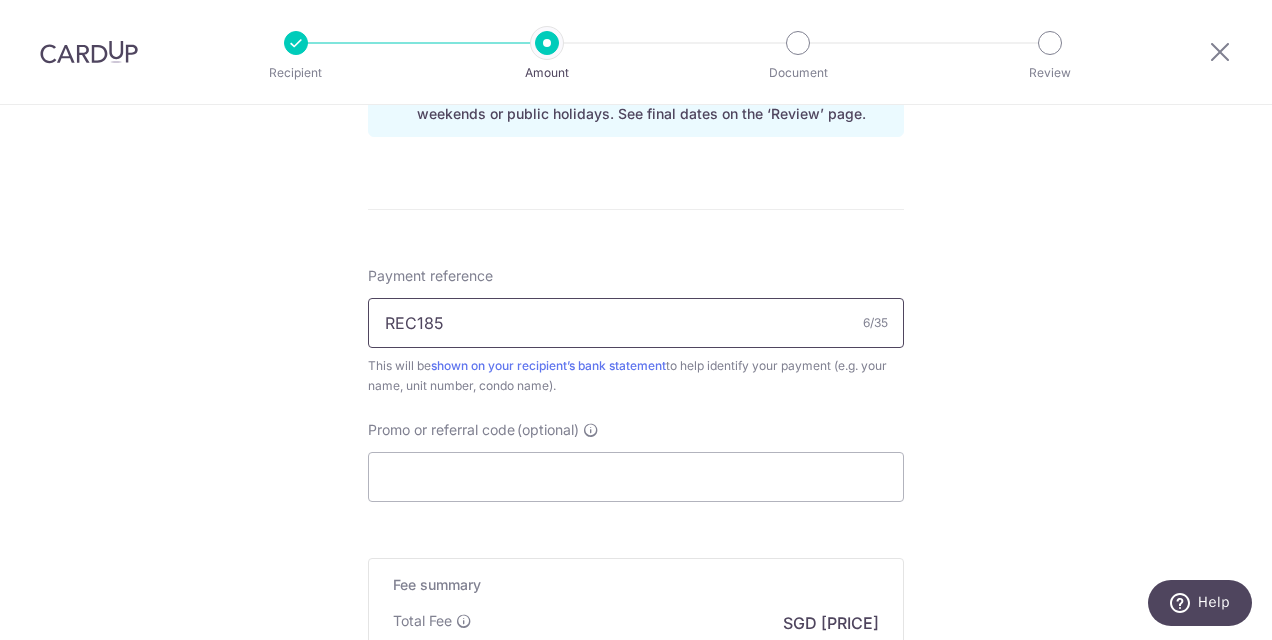 drag, startPoint x: 440, startPoint y: 328, endPoint x: 290, endPoint y: 326, distance: 150.01334 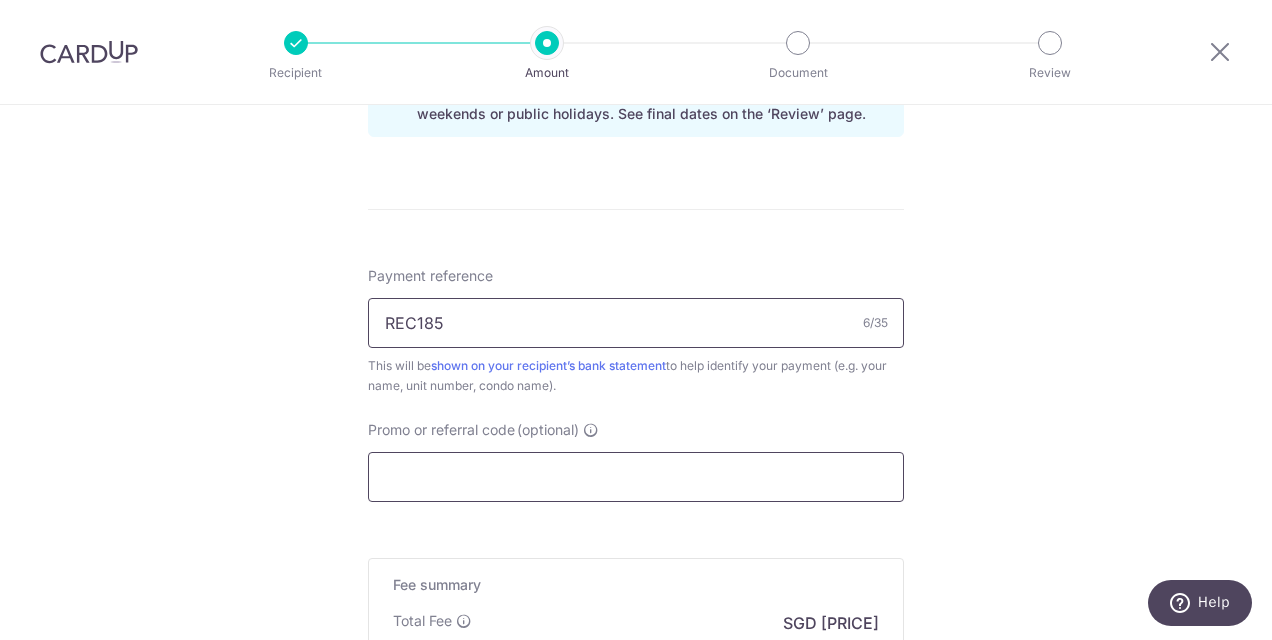 type on "REC185" 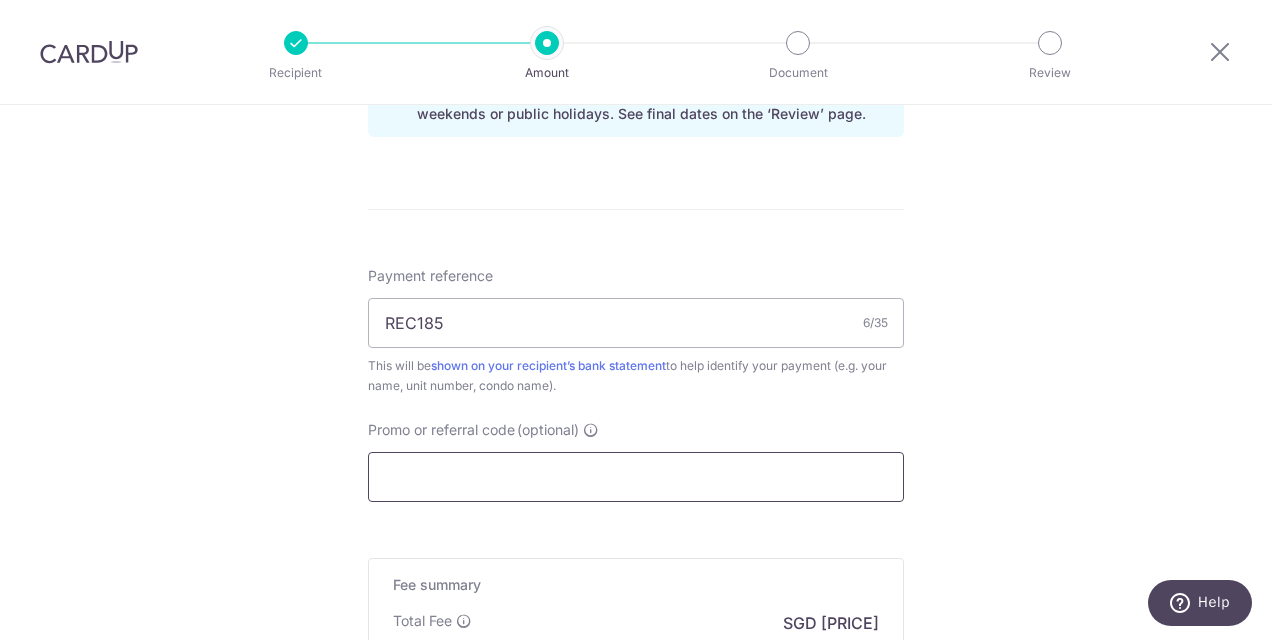 drag, startPoint x: 427, startPoint y: 463, endPoint x: 438, endPoint y: 457, distance: 12.529964 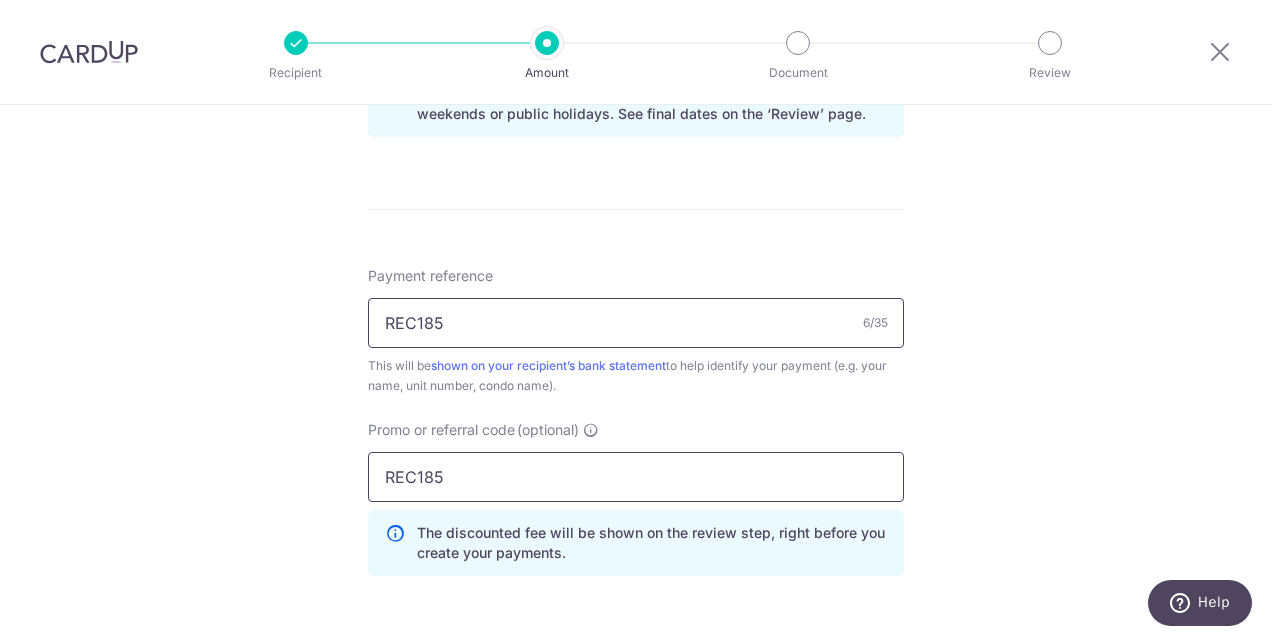 type on "REC185" 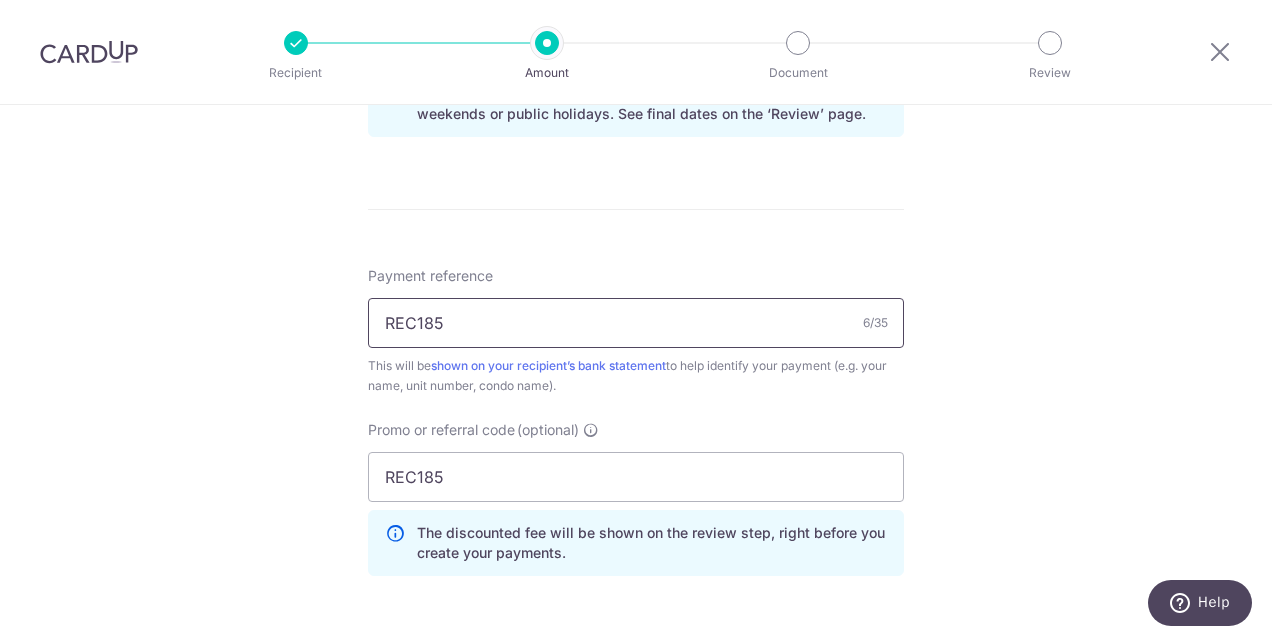 drag, startPoint x: 433, startPoint y: 324, endPoint x: 288, endPoint y: 319, distance: 145.08618 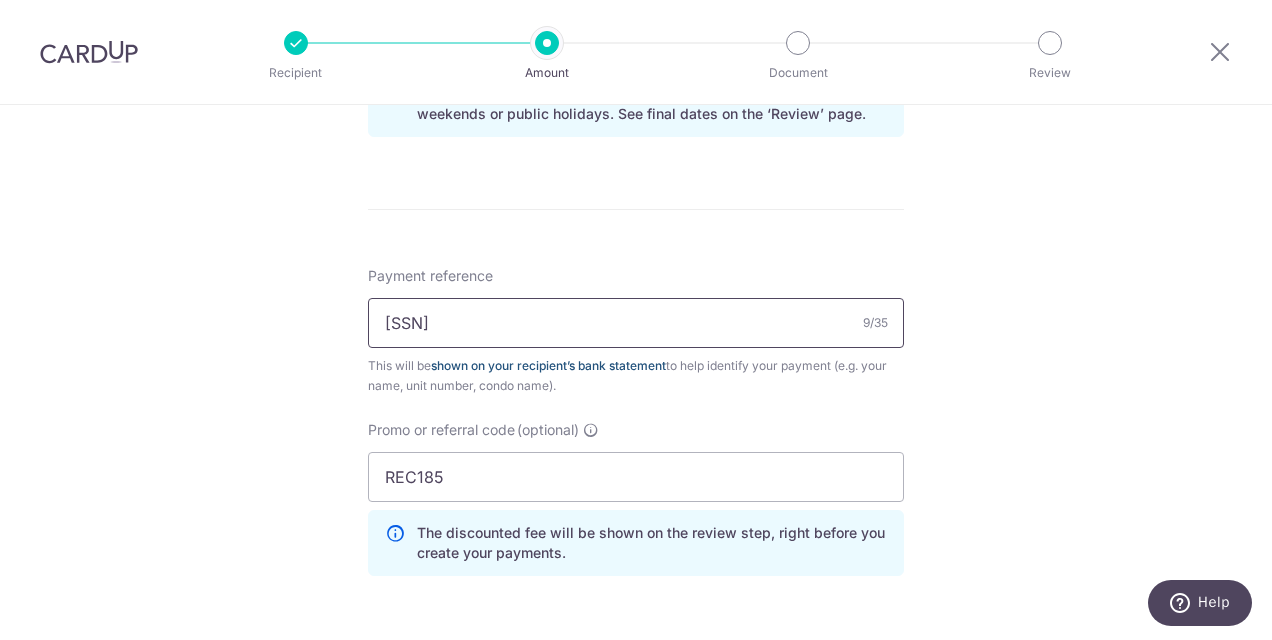 scroll, scrollTop: 1460, scrollLeft: 0, axis: vertical 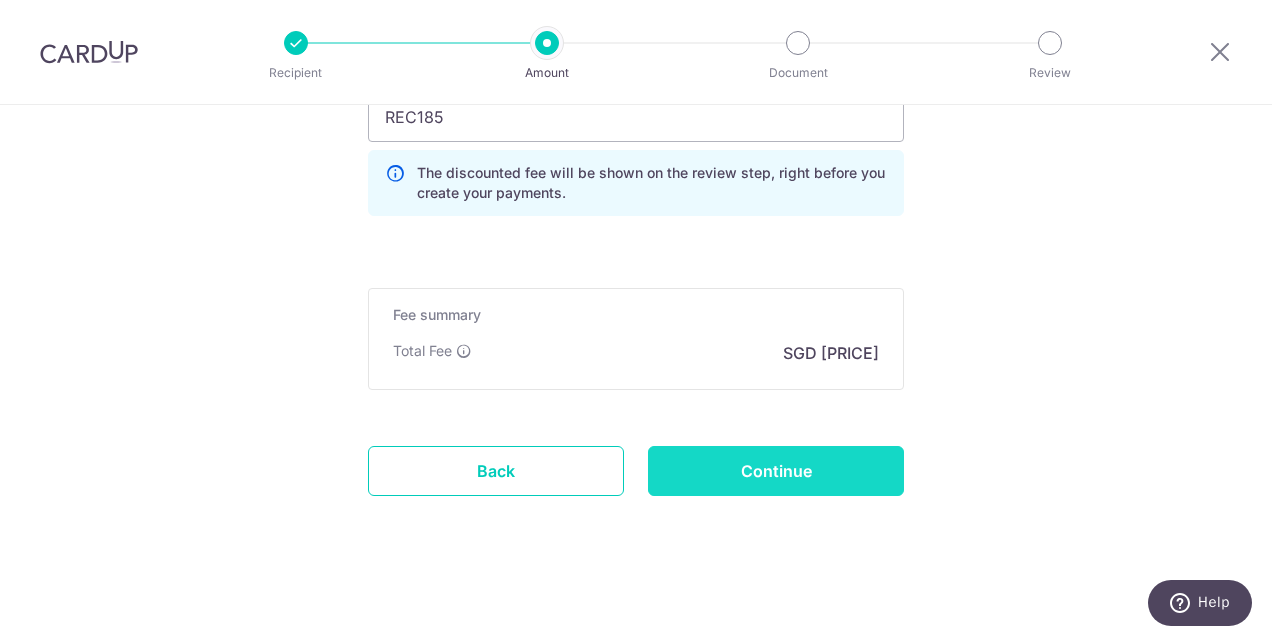 type on "[SSN]" 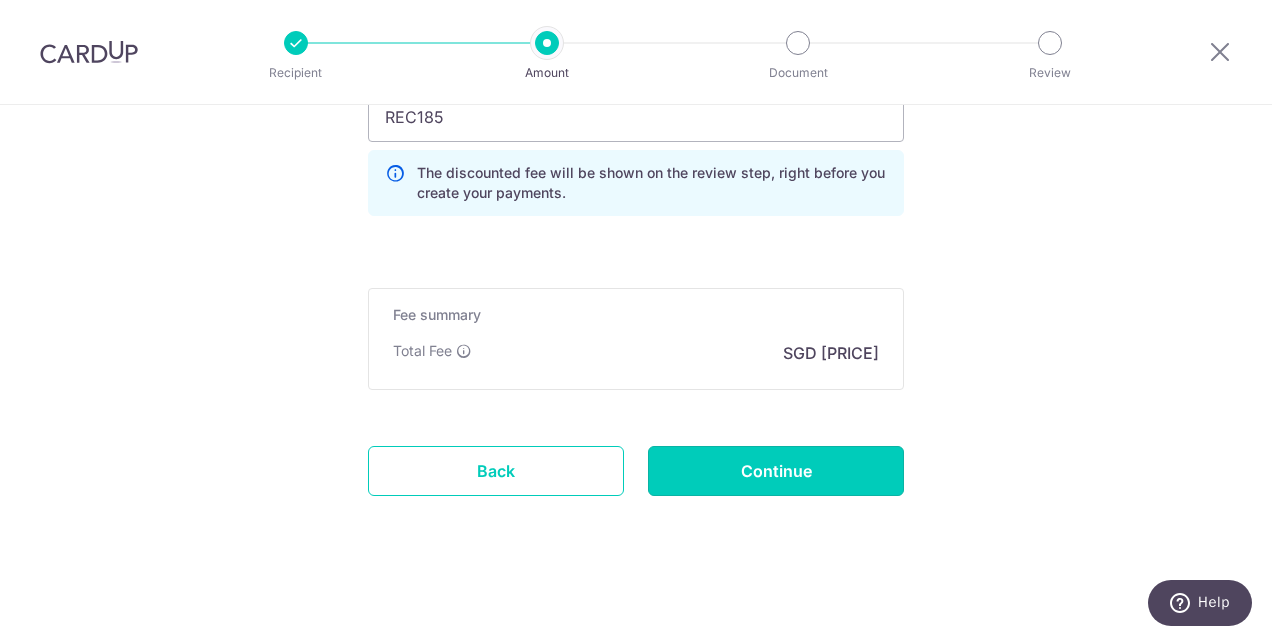 click on "Continue" at bounding box center (776, 471) 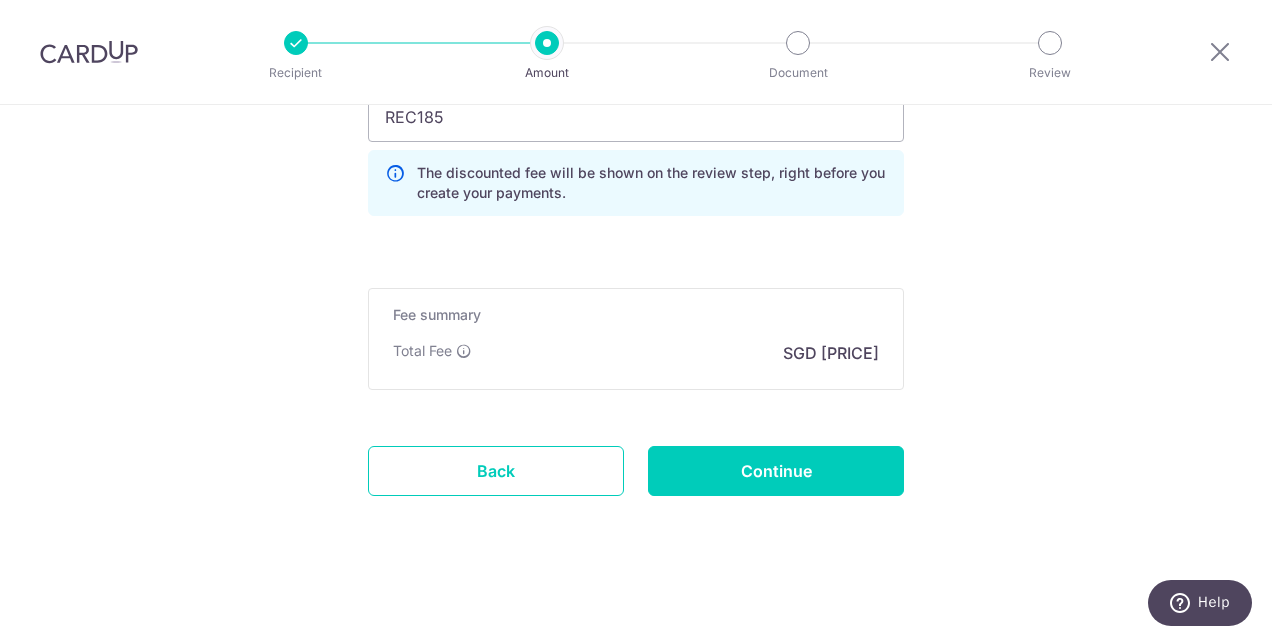 type on "Create Schedule" 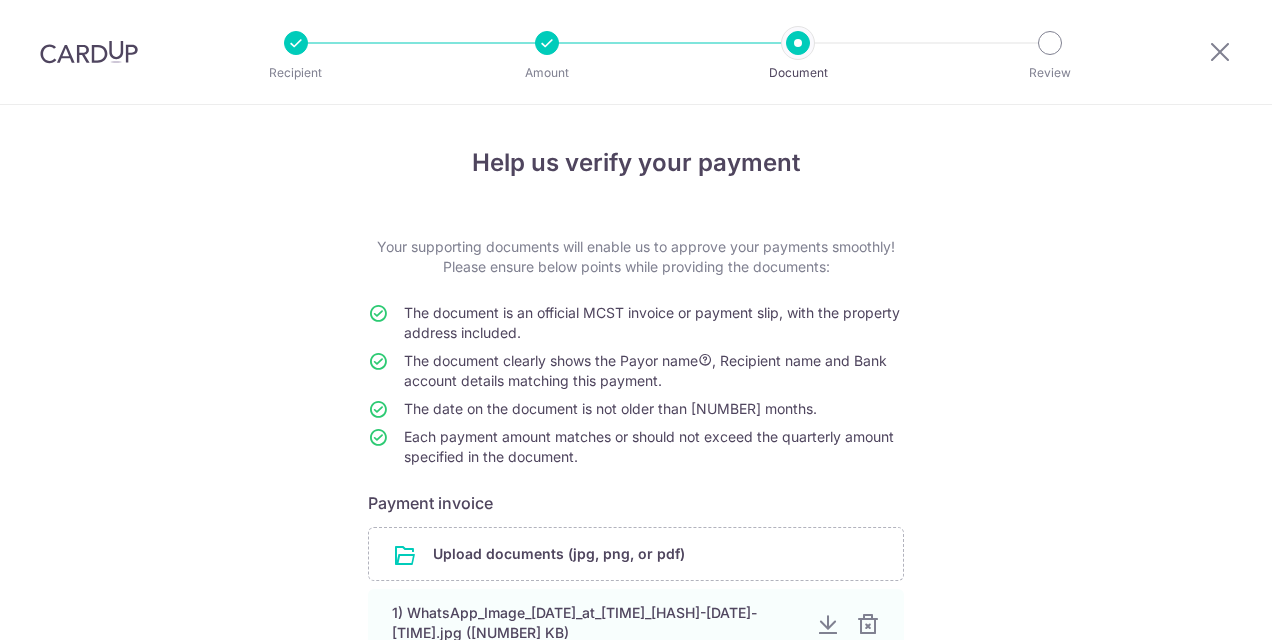 scroll, scrollTop: 0, scrollLeft: 0, axis: both 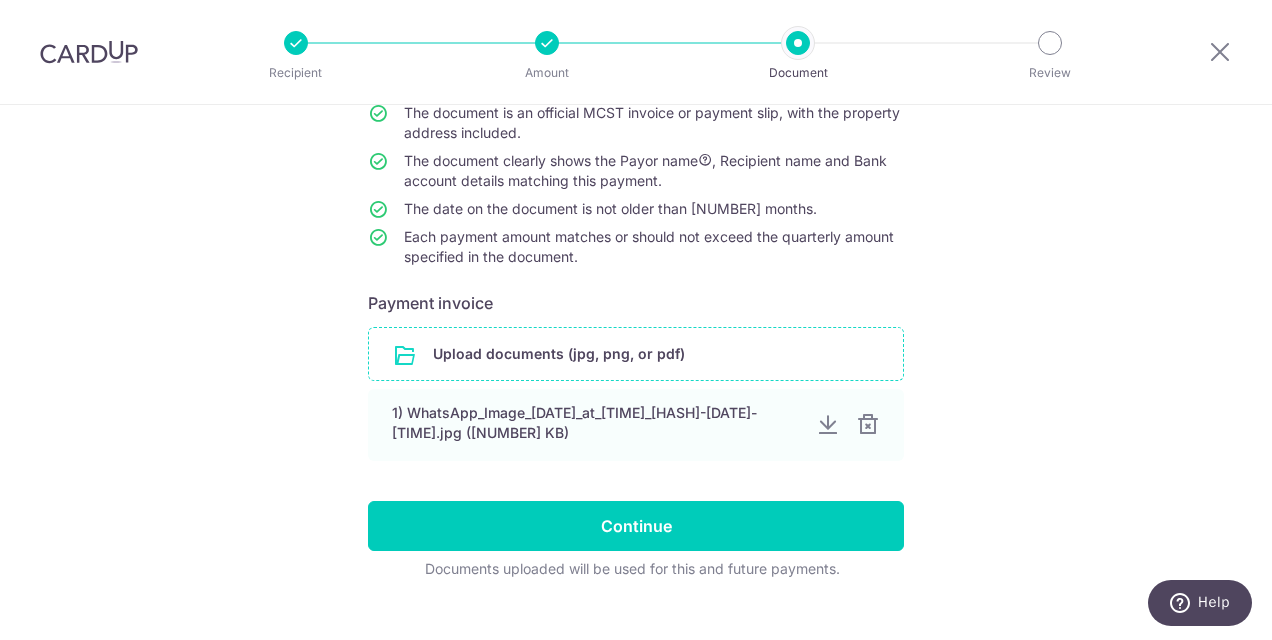 click at bounding box center (636, 354) 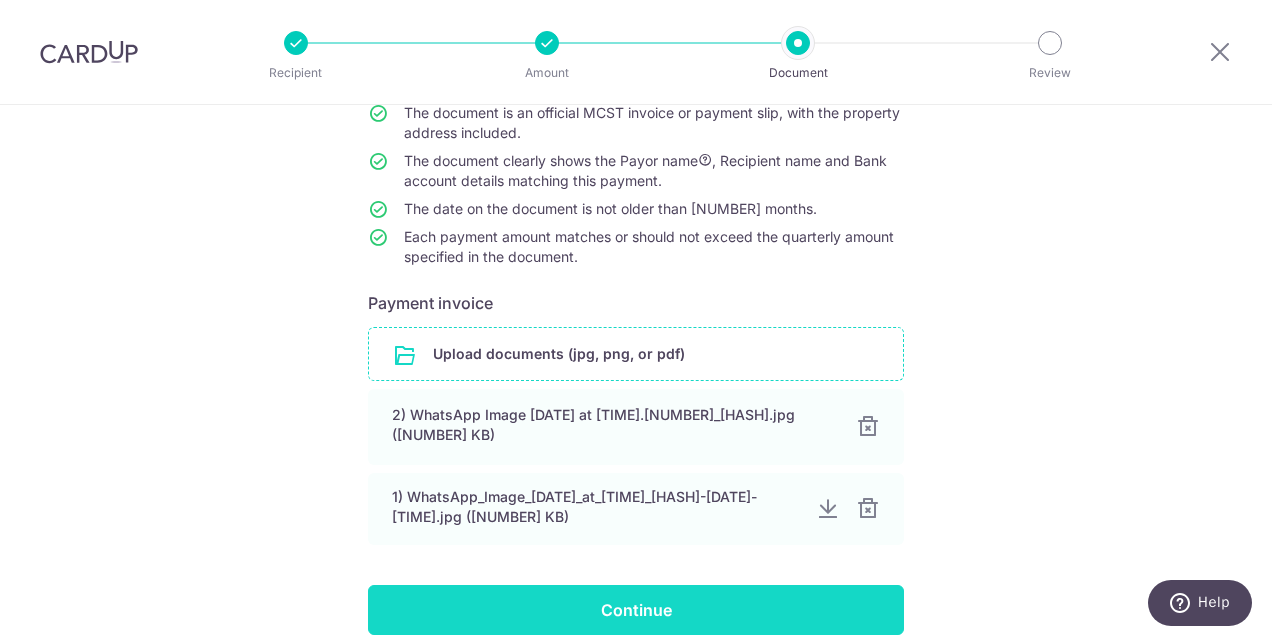 click on "Continue" at bounding box center [636, 610] 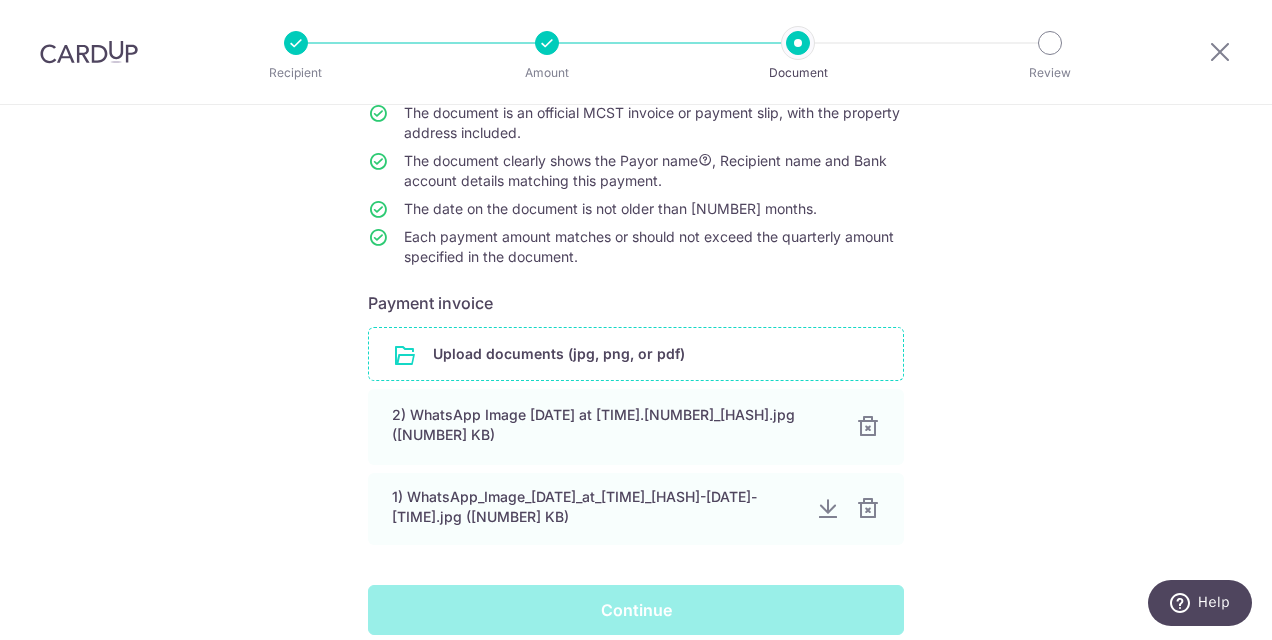 scroll, scrollTop: 315, scrollLeft: 0, axis: vertical 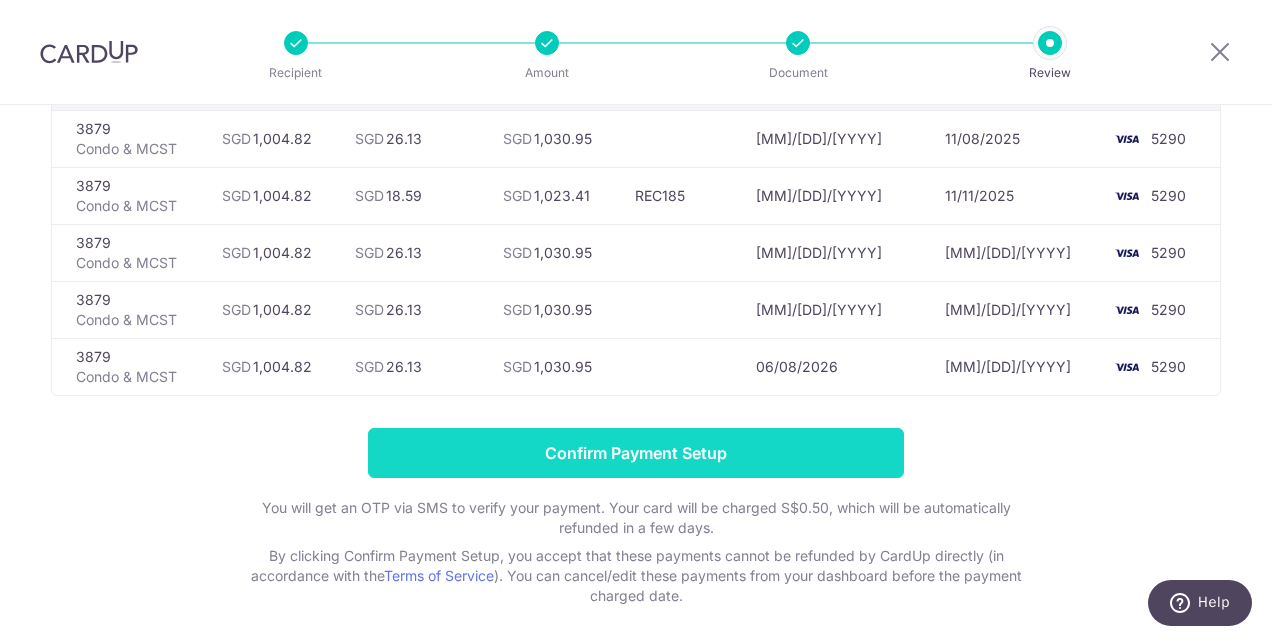 click on "Confirm Payment Setup" at bounding box center [636, 453] 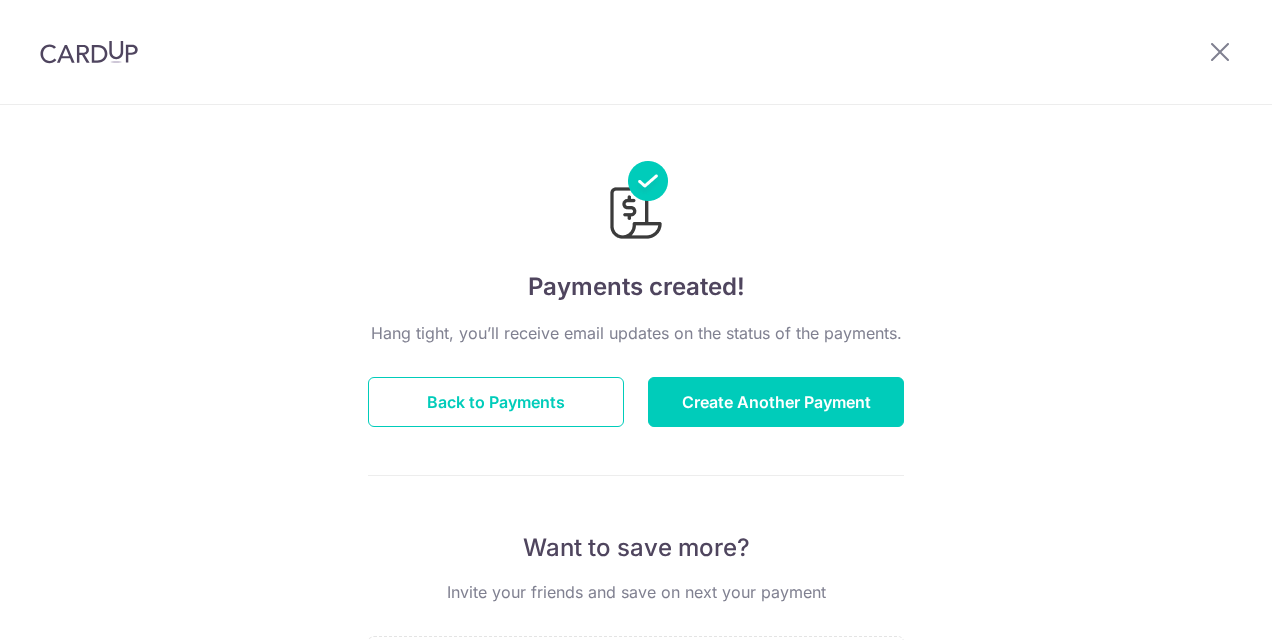 scroll, scrollTop: 0, scrollLeft: 0, axis: both 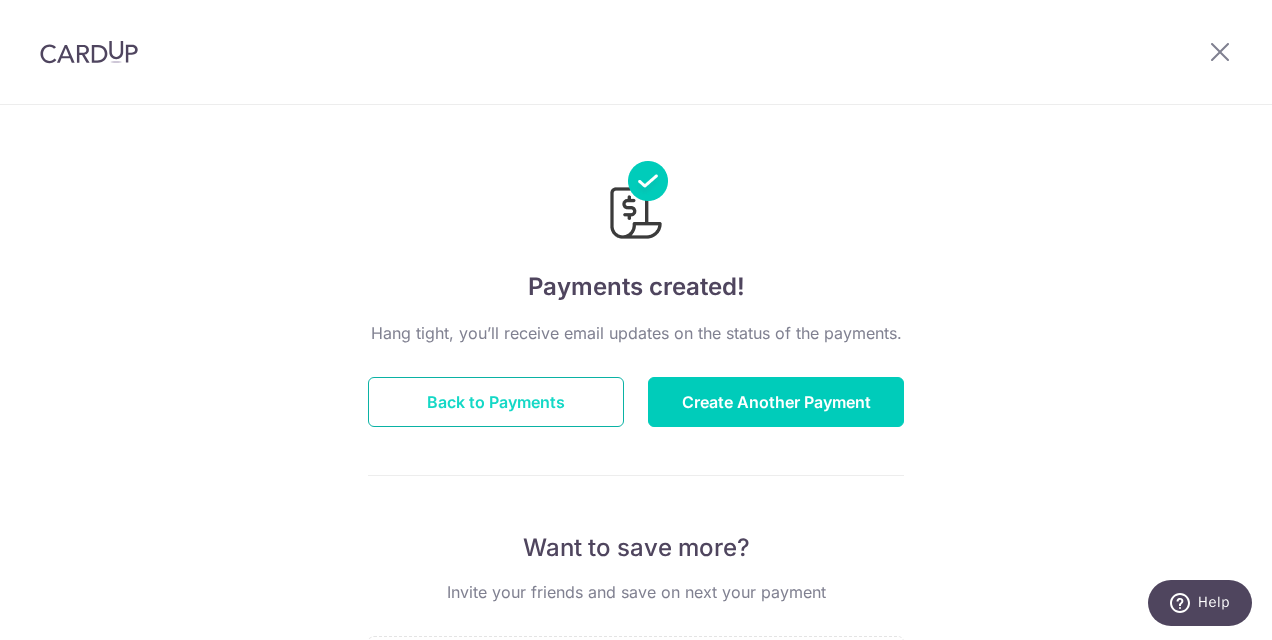 drag, startPoint x: 499, startPoint y: 399, endPoint x: 528, endPoint y: 385, distance: 32.202484 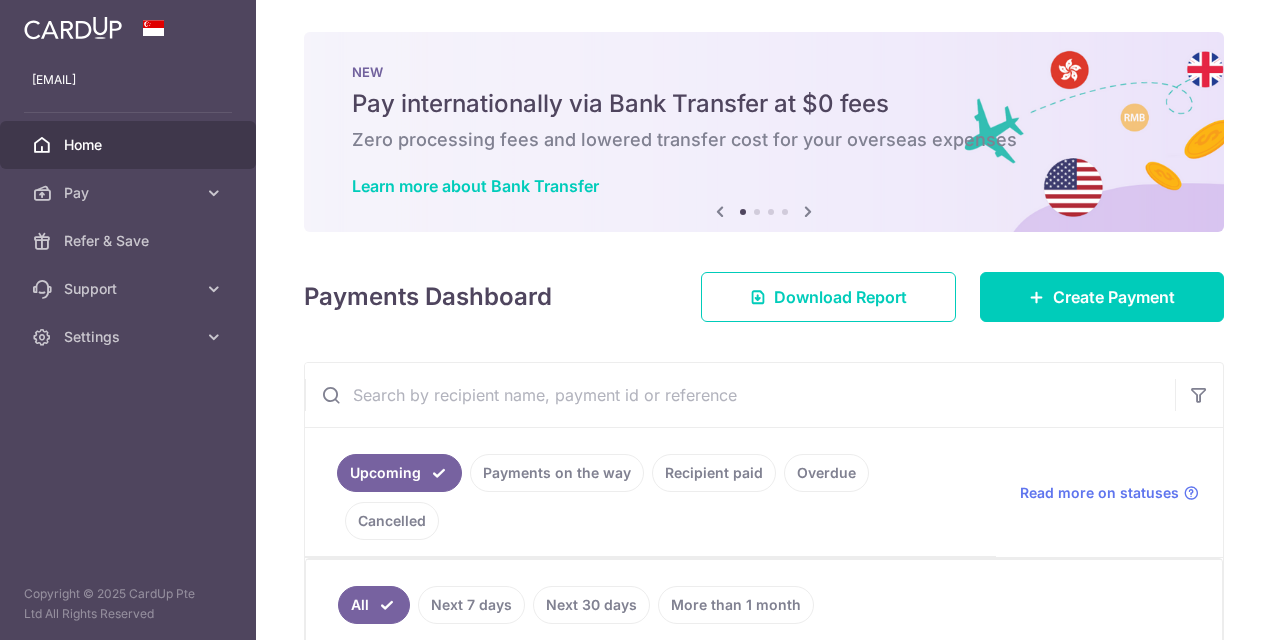 scroll, scrollTop: 0, scrollLeft: 0, axis: both 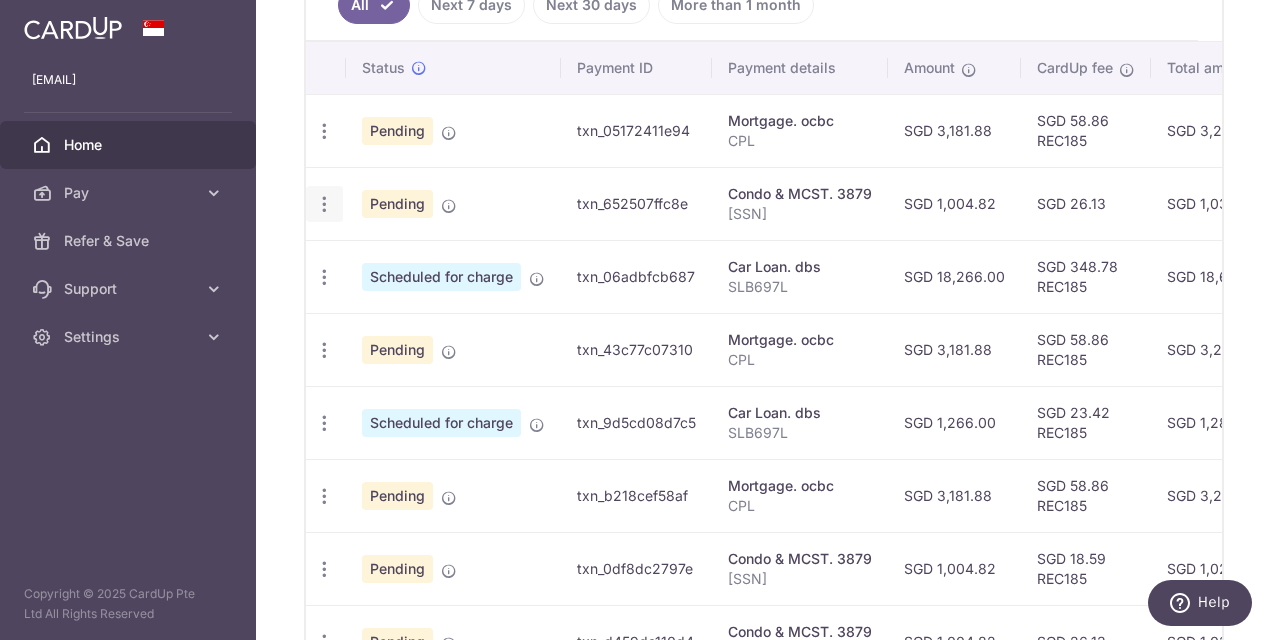 click at bounding box center [324, 131] 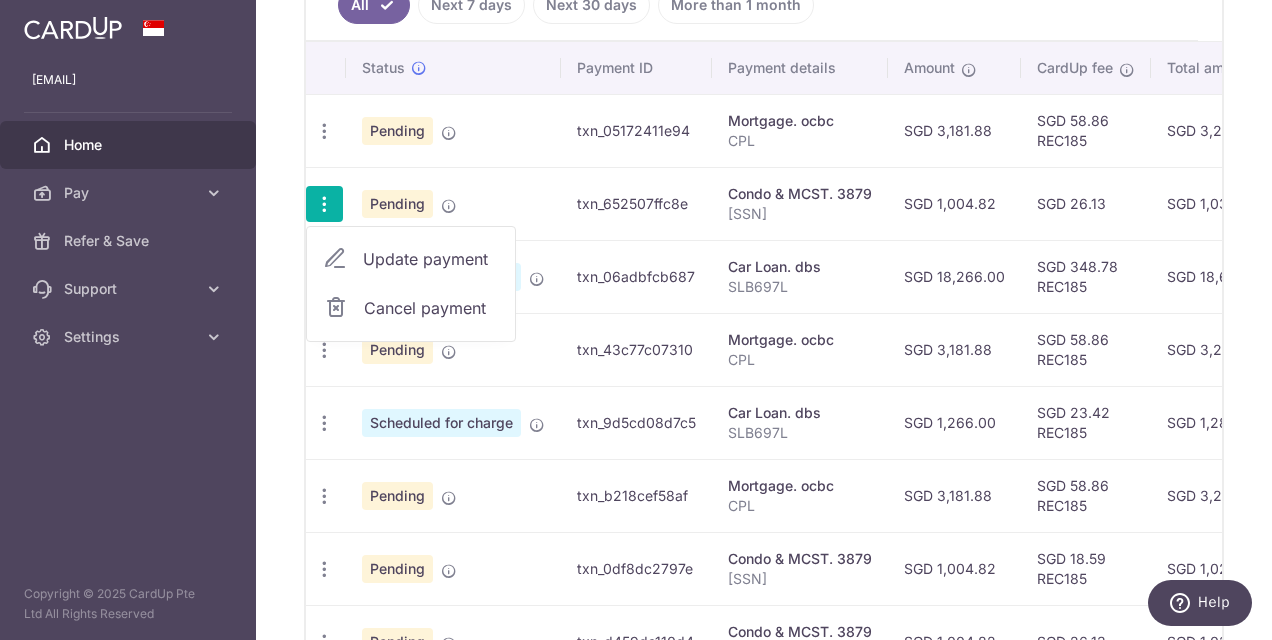 click on "Update payment" at bounding box center (431, 259) 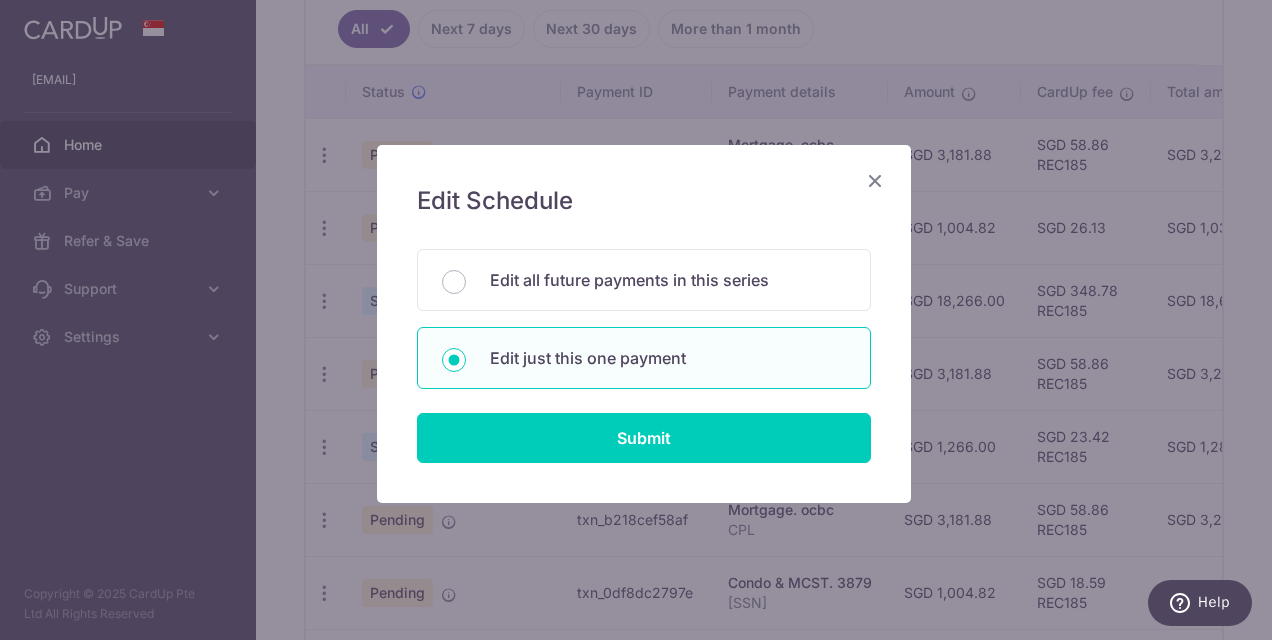 scroll, scrollTop: 624, scrollLeft: 0, axis: vertical 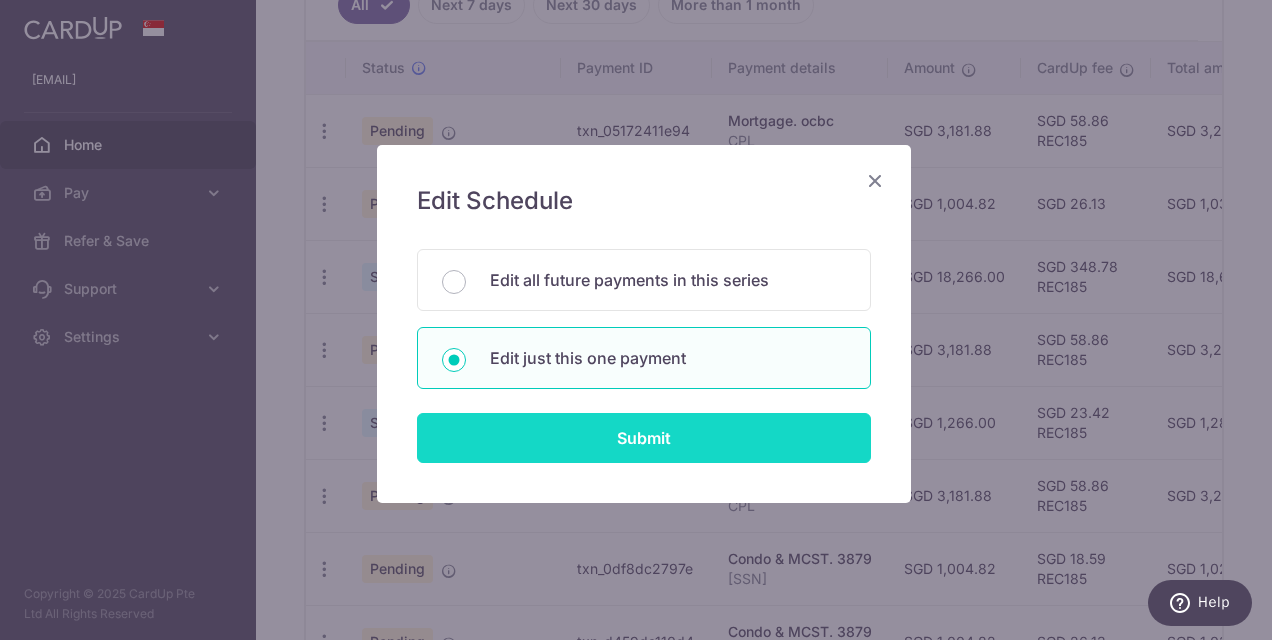 click on "Submit" at bounding box center [644, 438] 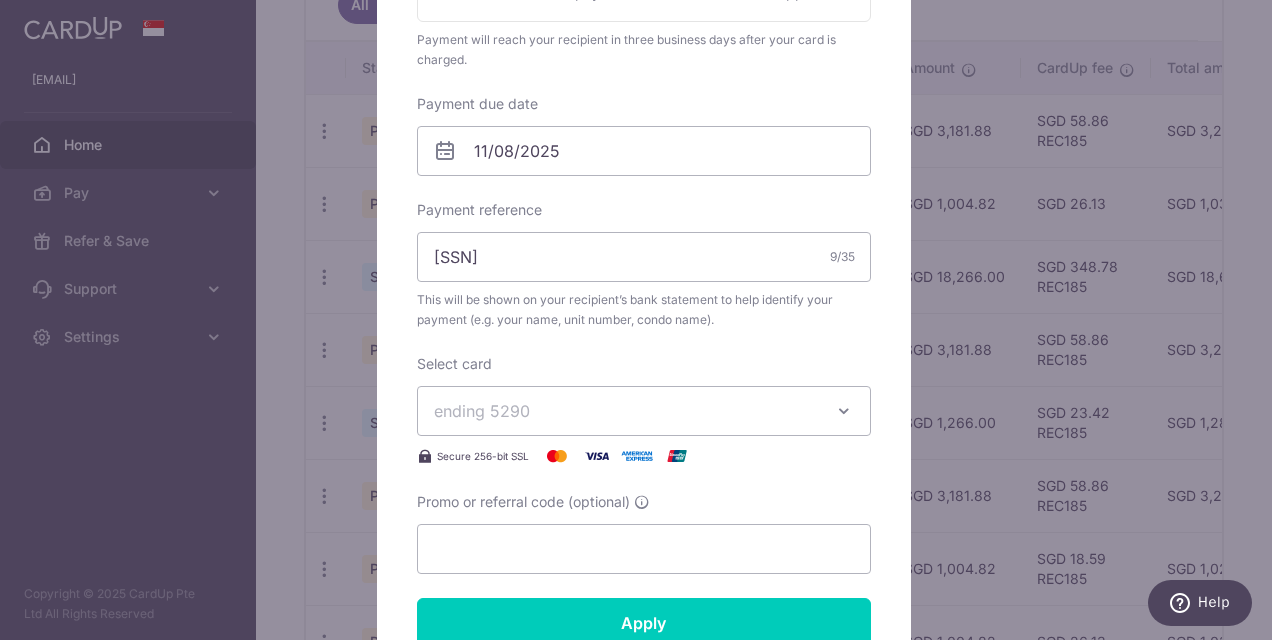 scroll, scrollTop: 700, scrollLeft: 0, axis: vertical 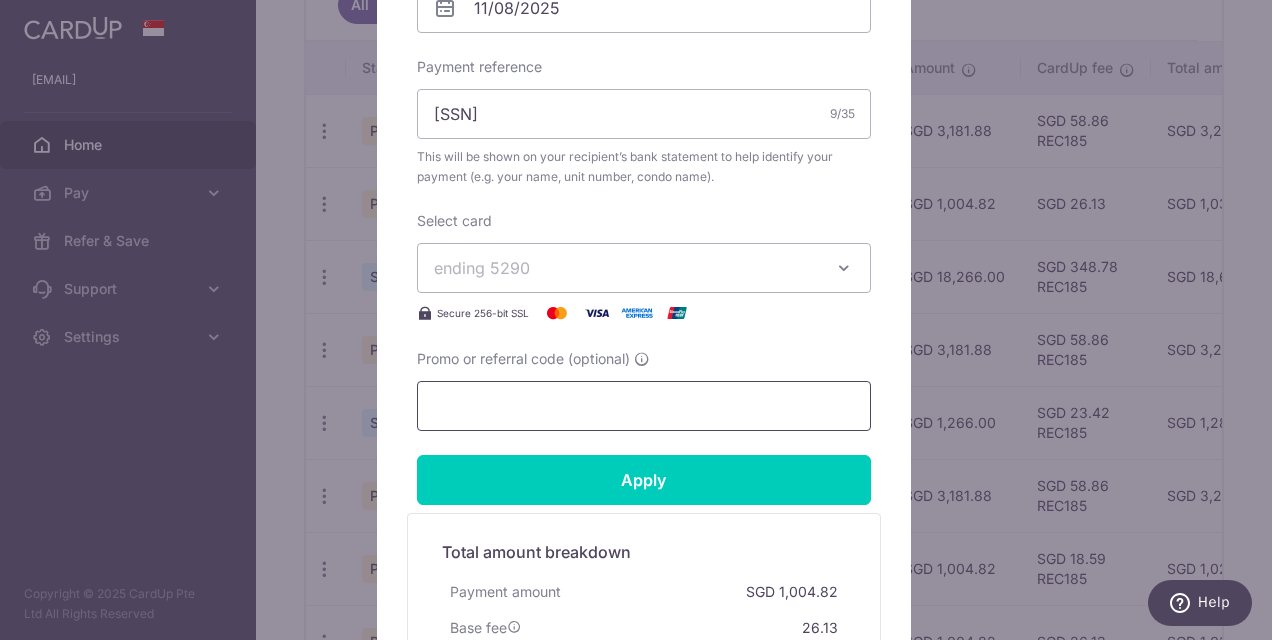 click on "Promo or referral code (optional)" at bounding box center (644, 406) 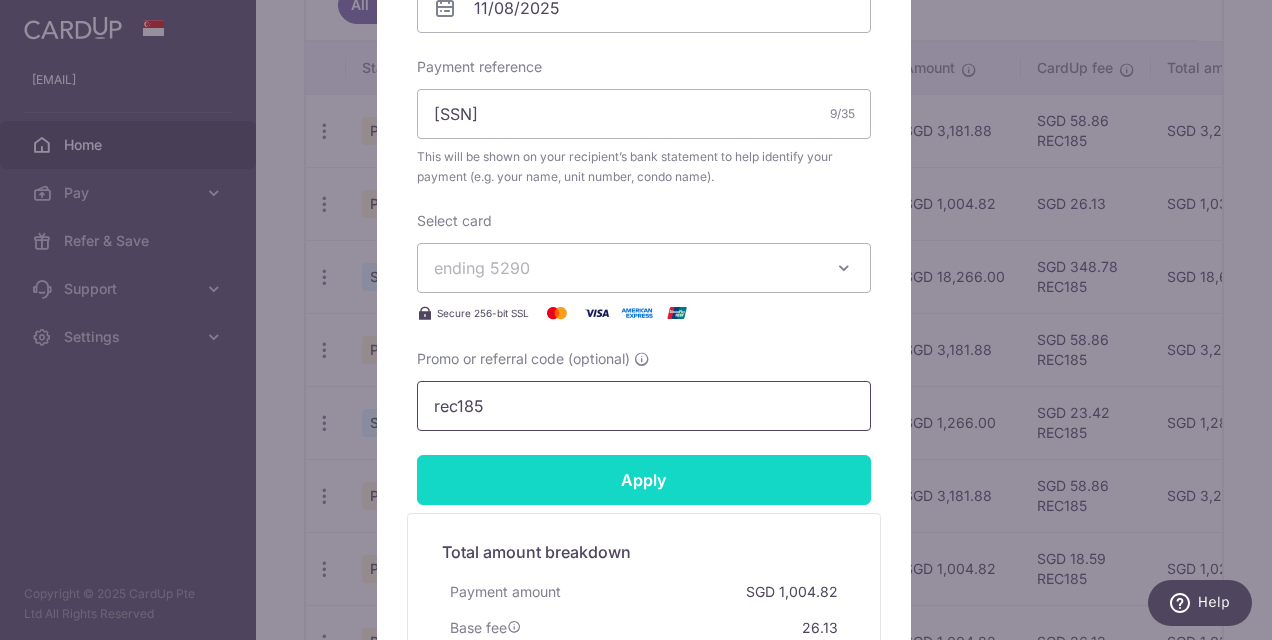 type on "rec185" 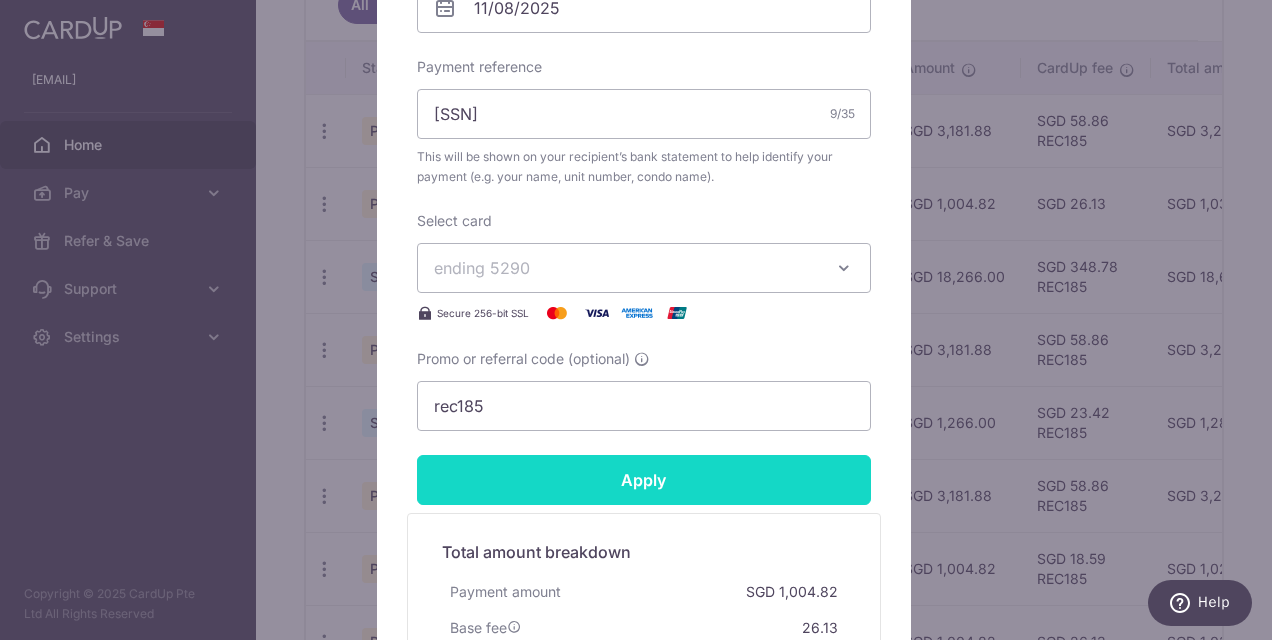 click on "Apply" at bounding box center [644, 480] 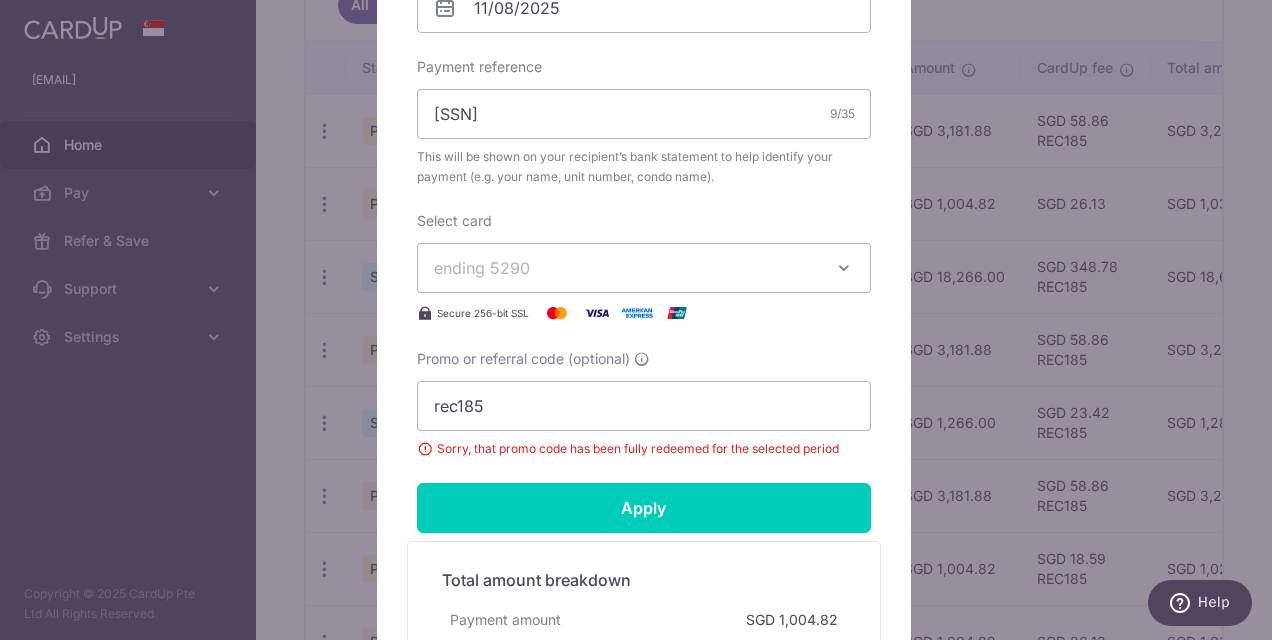 click on "Edit payment
By clicking apply,  you will make changes to all   payments to  3879  scheduled from
.
By clicking below, you confirm you are editing this payment to  3879  on
11/08/2025 .
SGD" at bounding box center (636, 320) 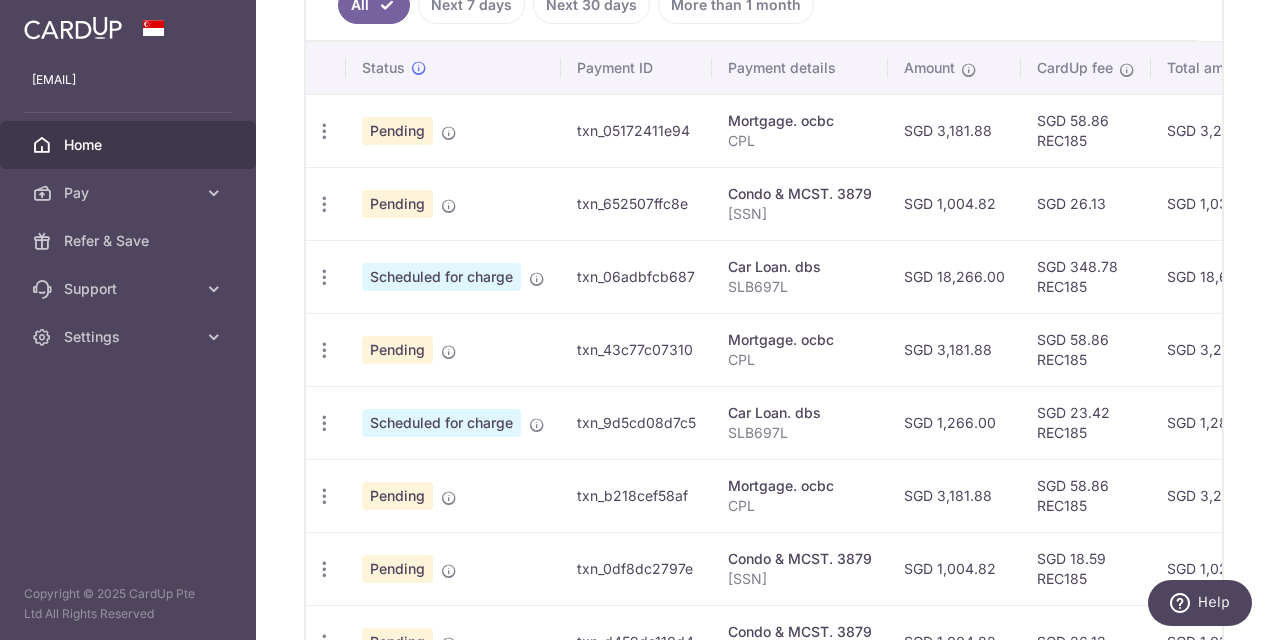 scroll, scrollTop: 324, scrollLeft: 0, axis: vertical 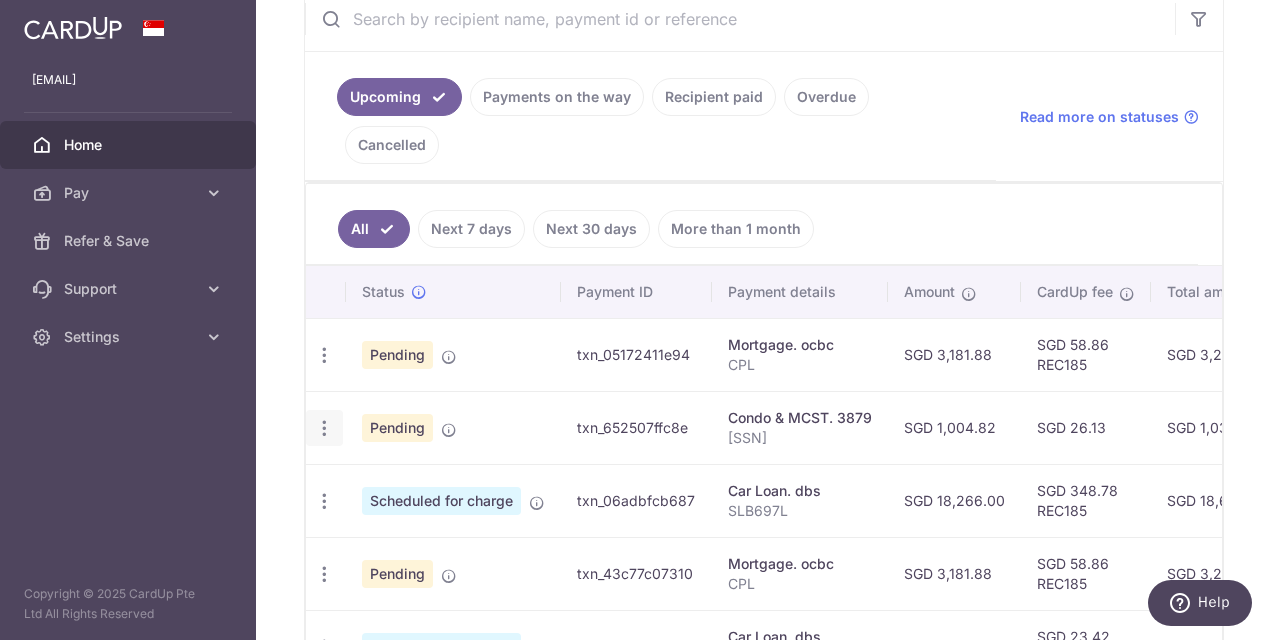 click at bounding box center (324, 355) 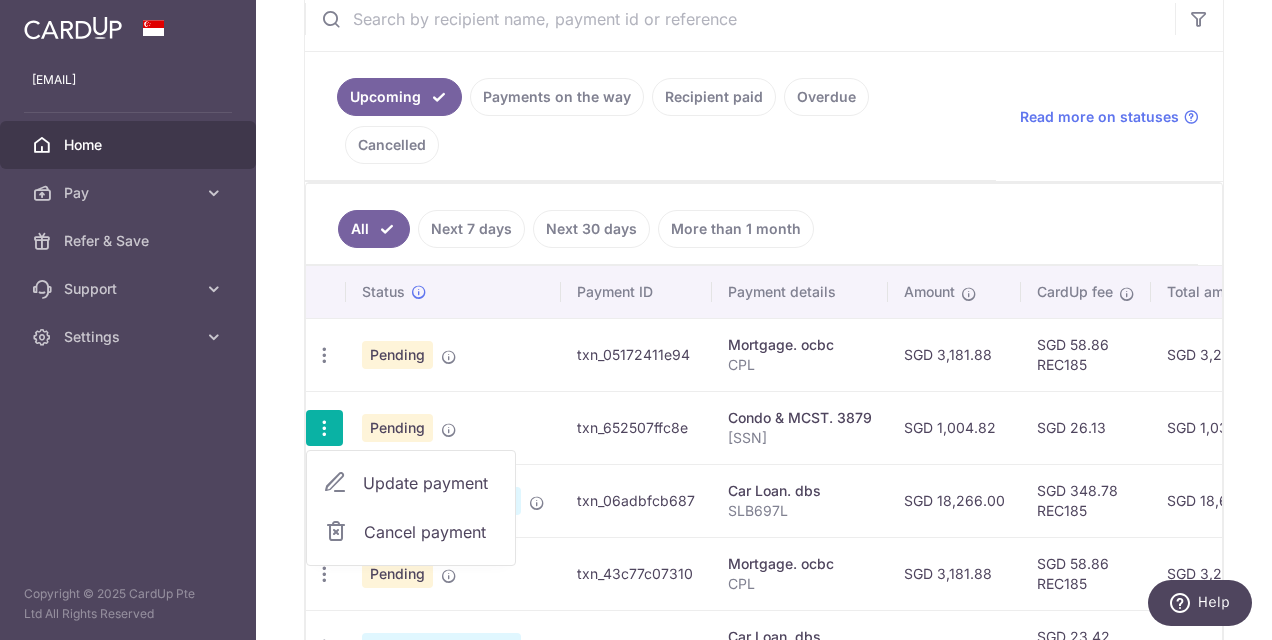 click on "Cancel payment" at bounding box center (411, 532) 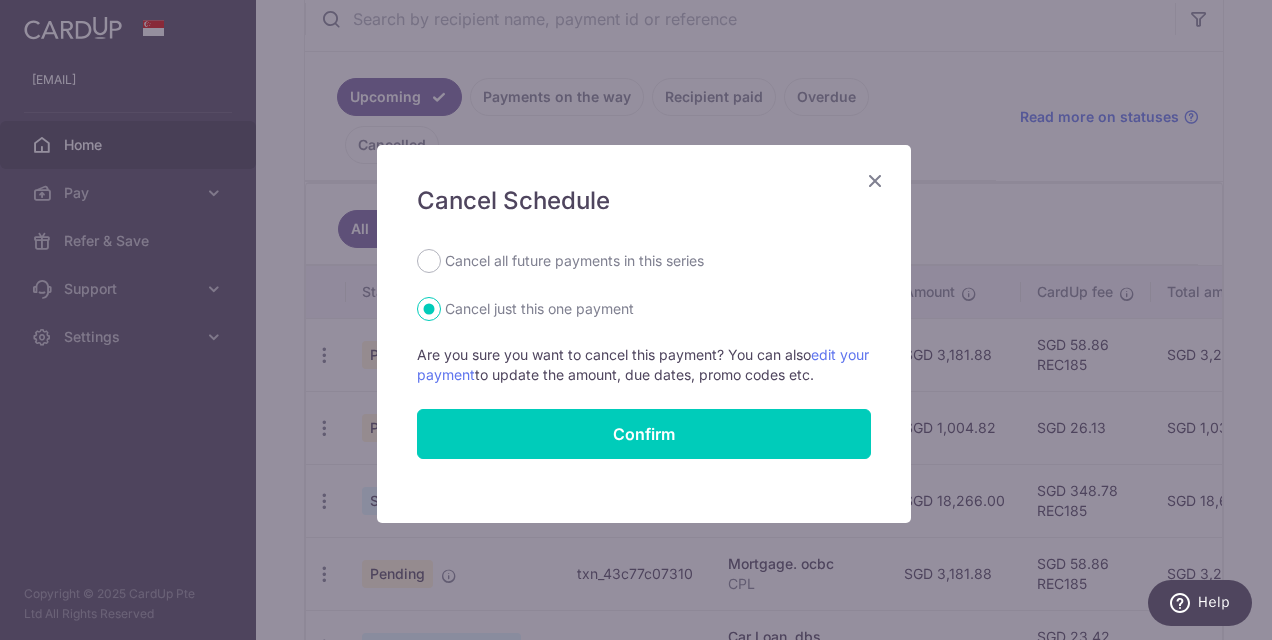 click on "Cancel all future payments in this series" at bounding box center [574, 261] 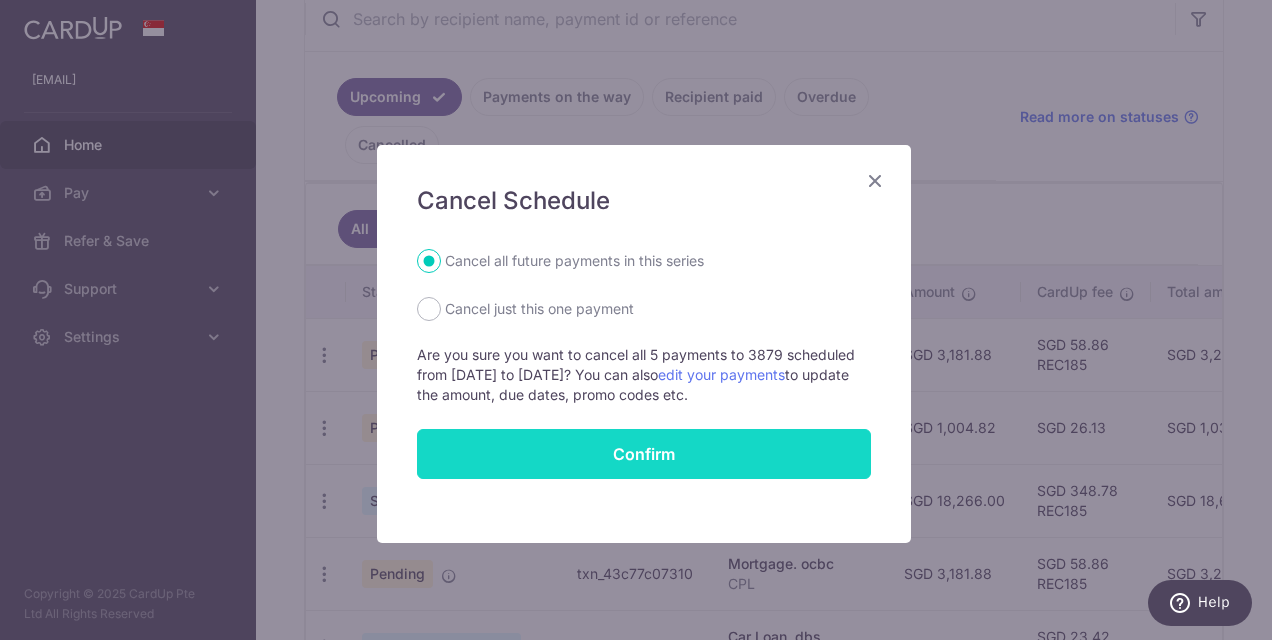 click on "Confirm" at bounding box center [644, 454] 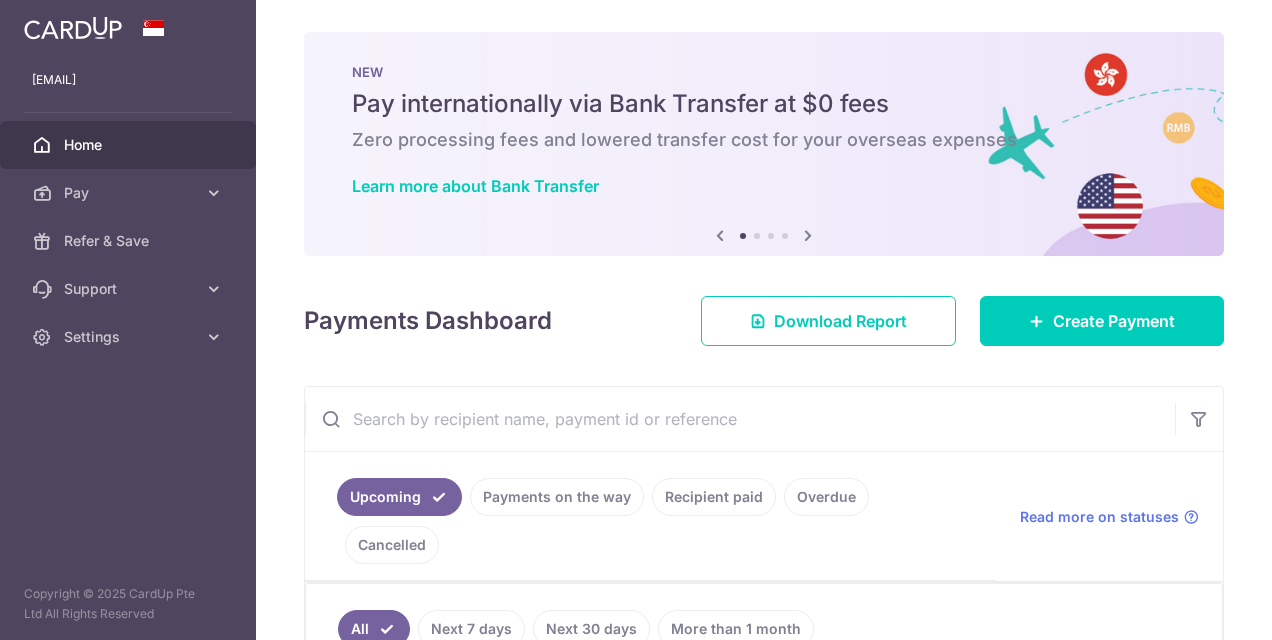 scroll, scrollTop: 0, scrollLeft: 0, axis: both 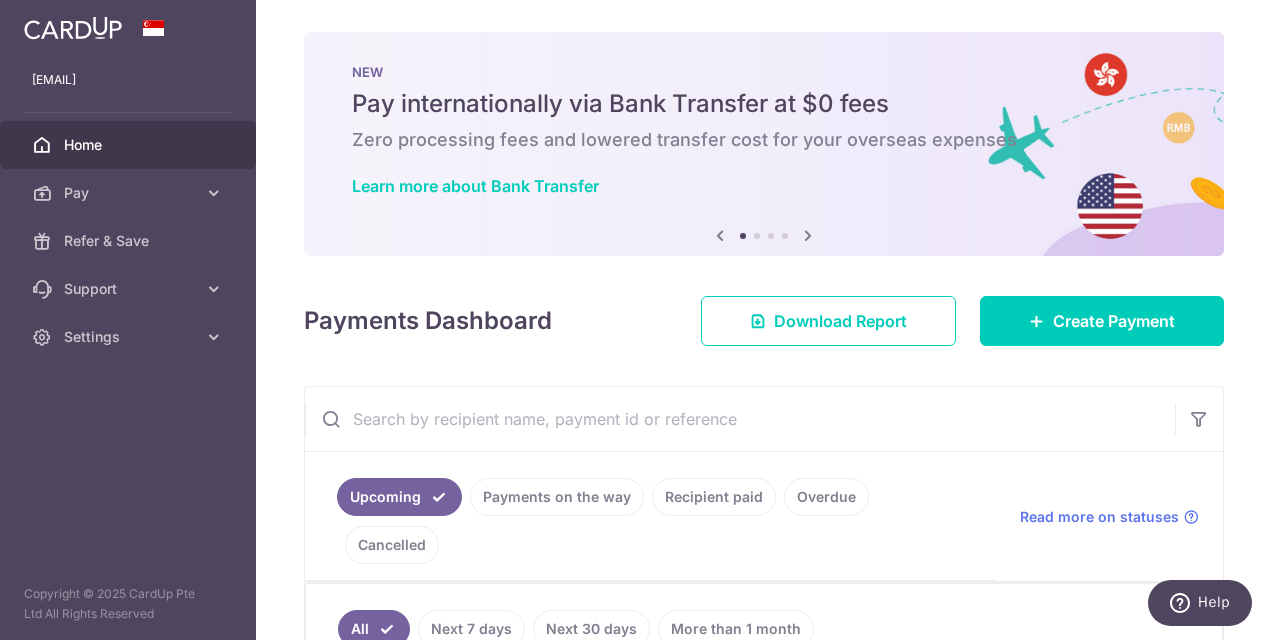 click on "Home" at bounding box center [130, 145] 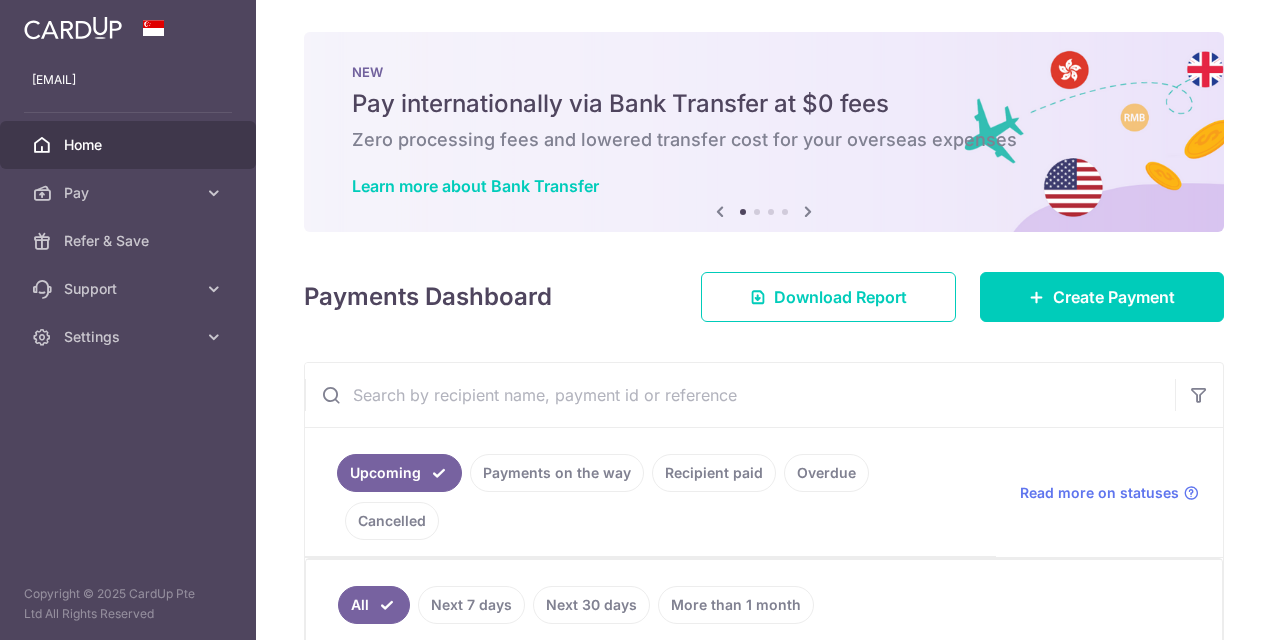 scroll, scrollTop: 0, scrollLeft: 0, axis: both 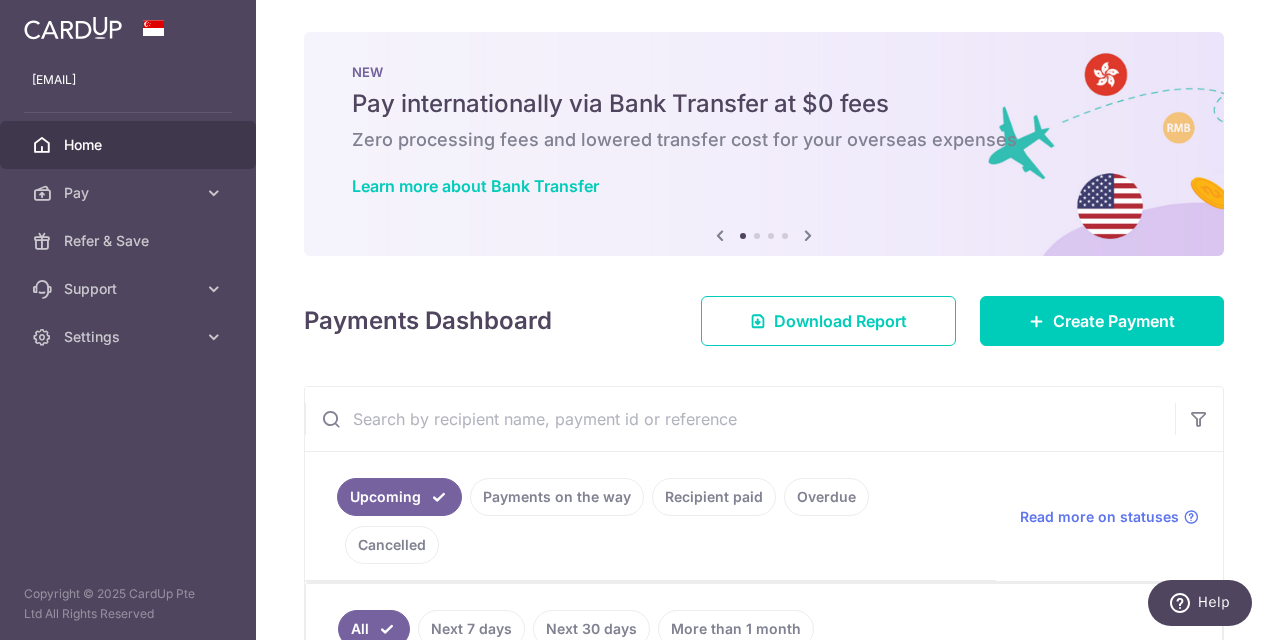 click at bounding box center [808, 235] 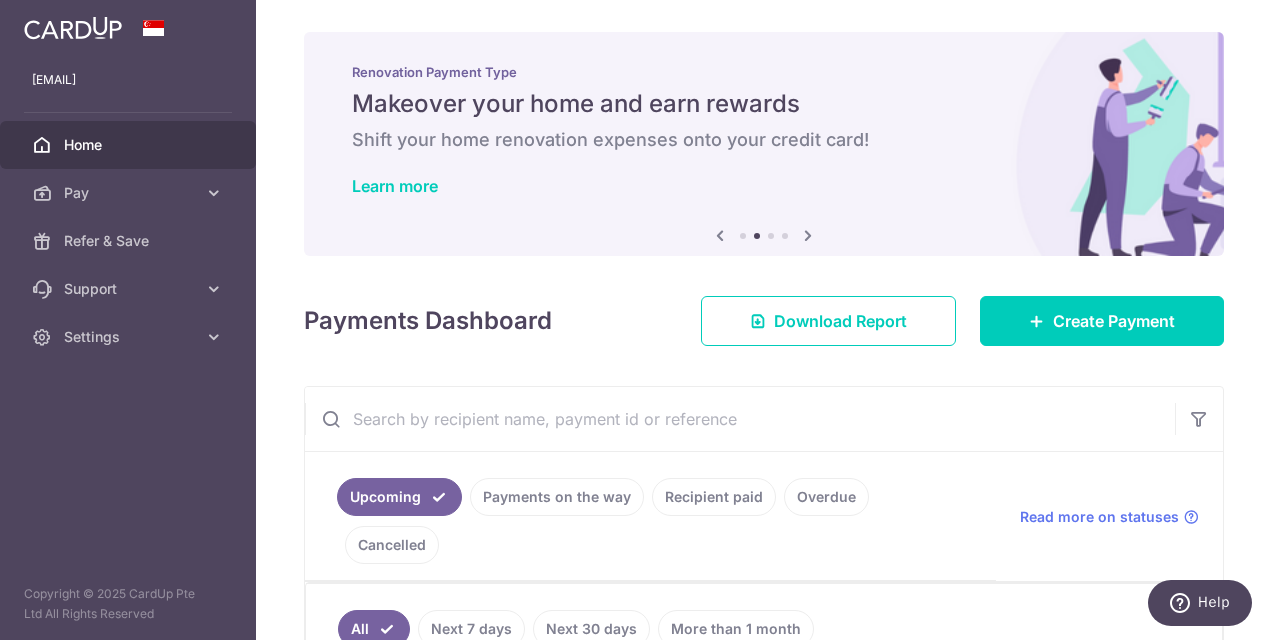 click at bounding box center [808, 235] 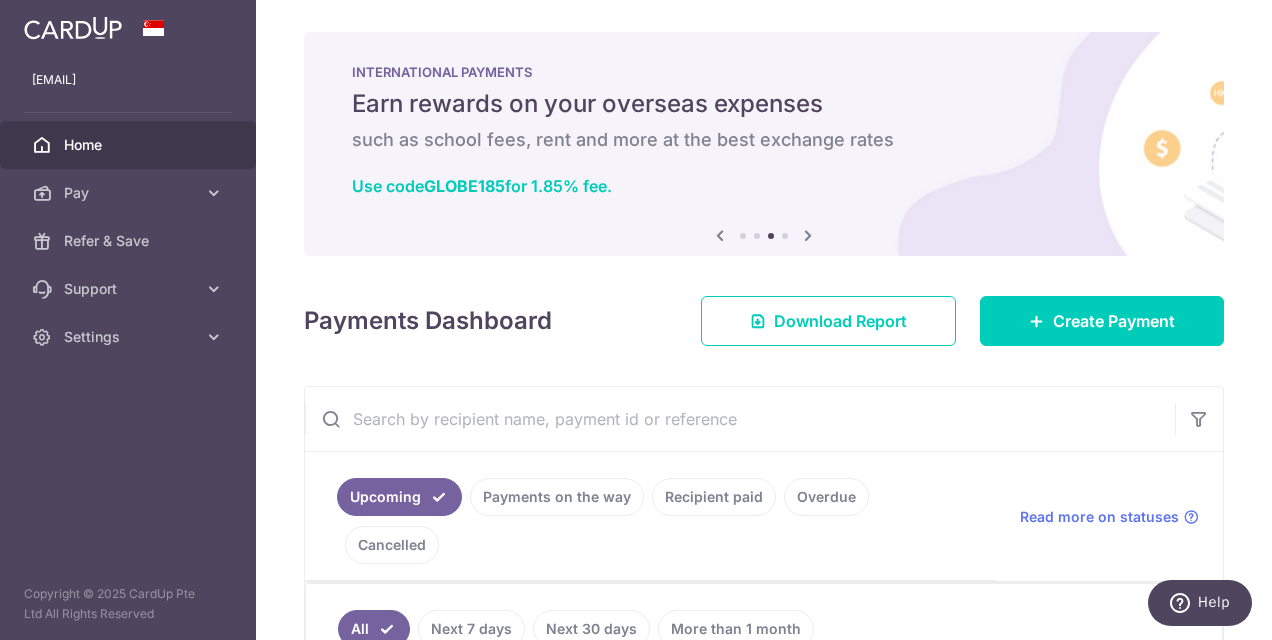 click on "such as school fees, rent and more at the best exchange rates" at bounding box center (764, 140) 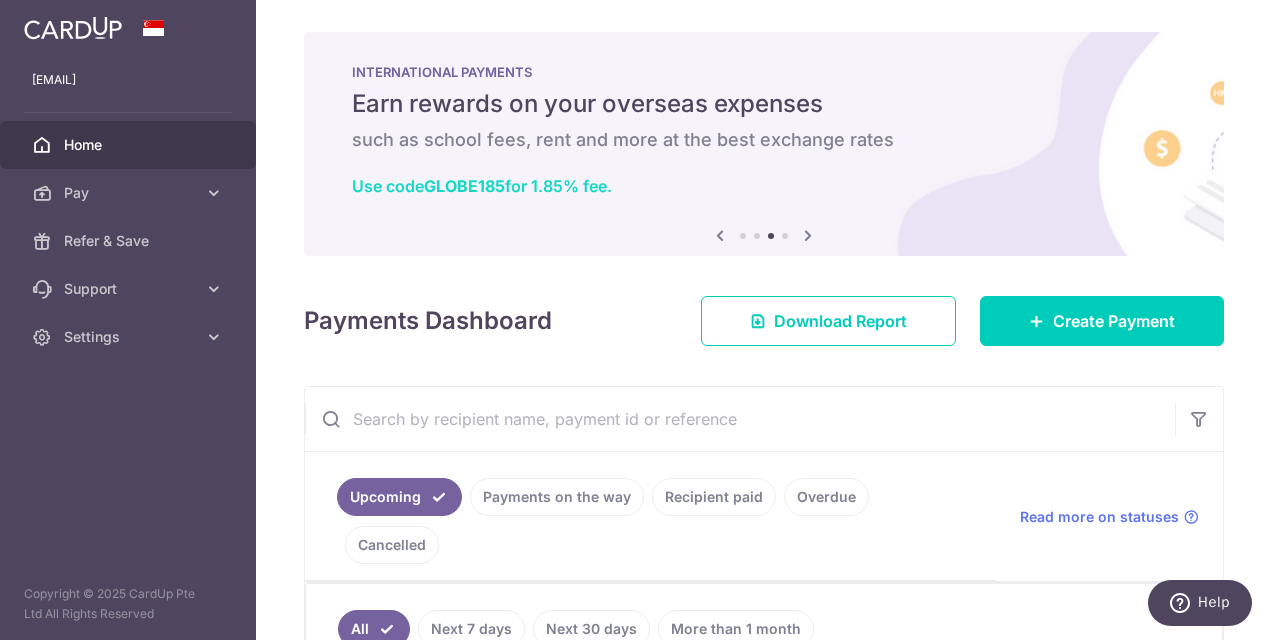 click on "Use code  GLOBE185  for 1.85% fee." at bounding box center (482, 186) 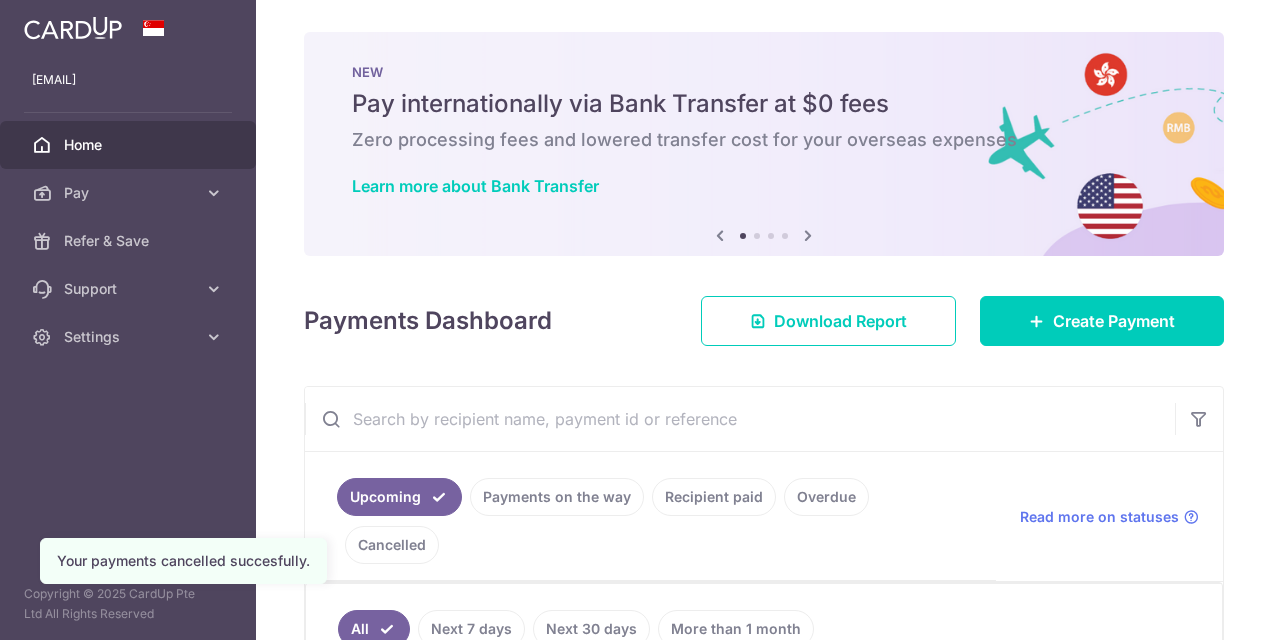 scroll, scrollTop: 0, scrollLeft: 0, axis: both 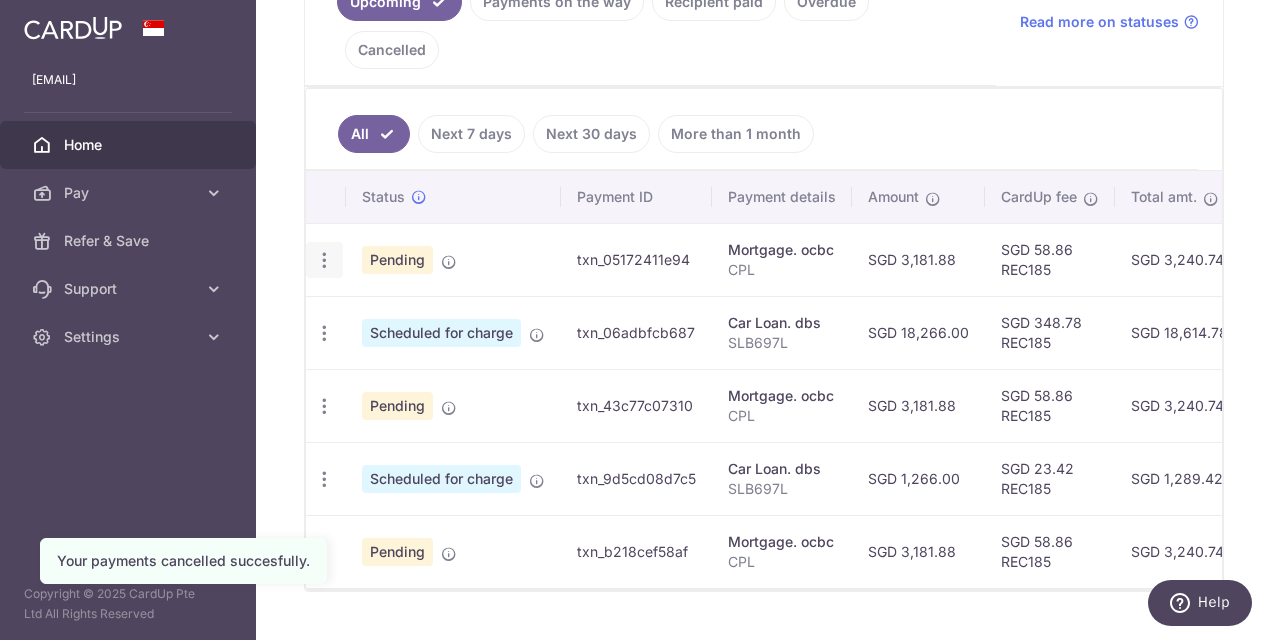 click on "Update payment
Cancel payment
Upload doc" at bounding box center [324, 260] 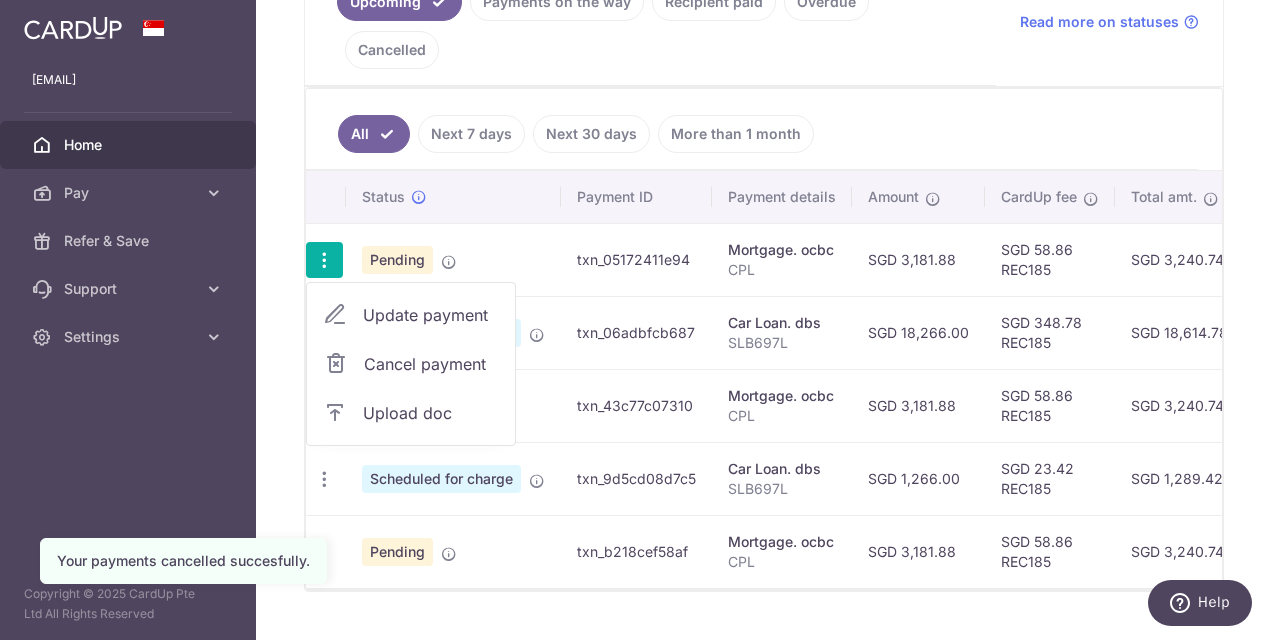 click on "Cancel payment" at bounding box center (431, 364) 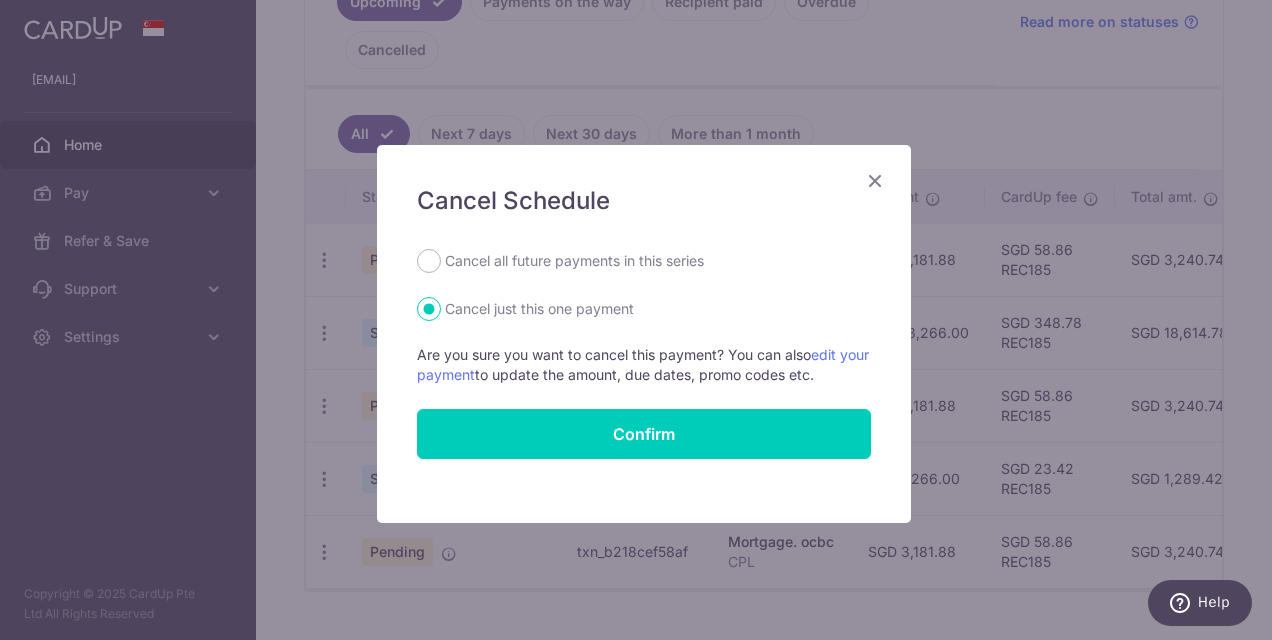 click on "Cancel all future payments in this series" at bounding box center (574, 261) 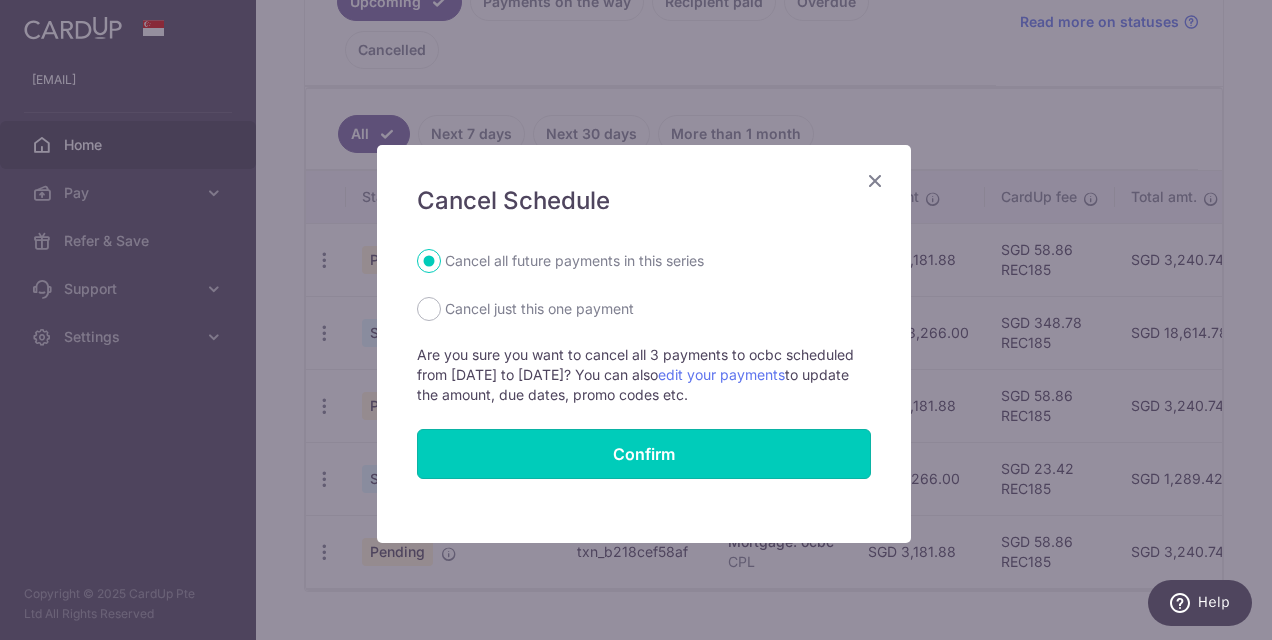 drag, startPoint x: 535, startPoint y: 454, endPoint x: 520, endPoint y: 444, distance: 18.027756 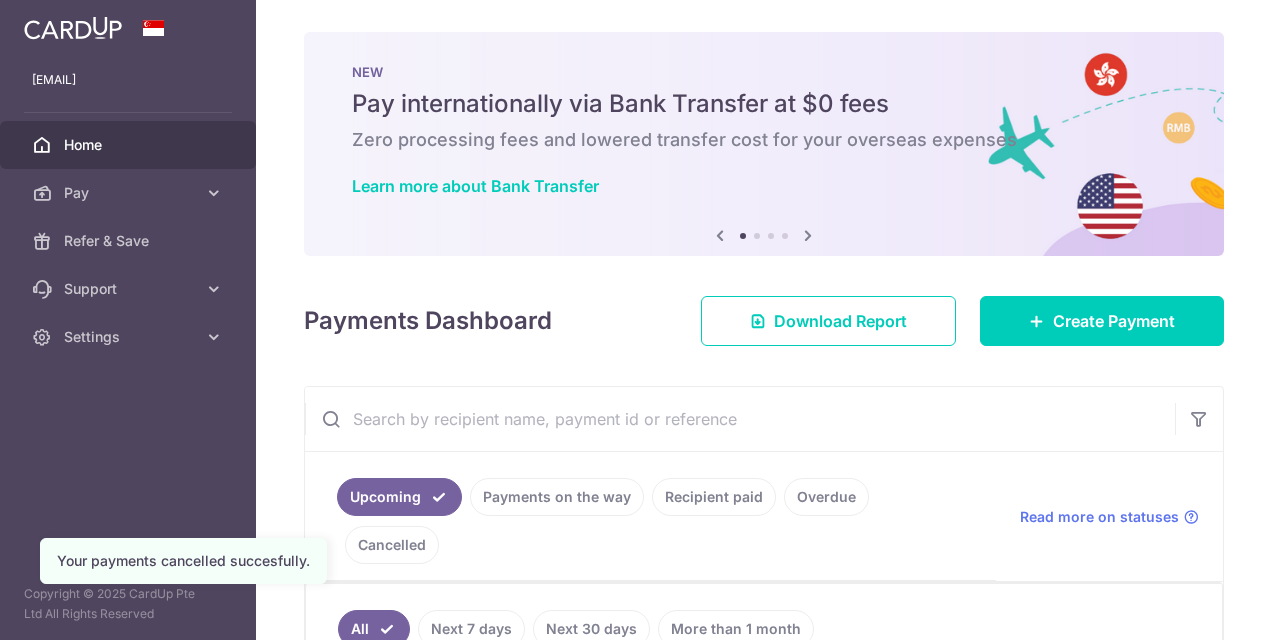 scroll, scrollTop: 0, scrollLeft: 0, axis: both 